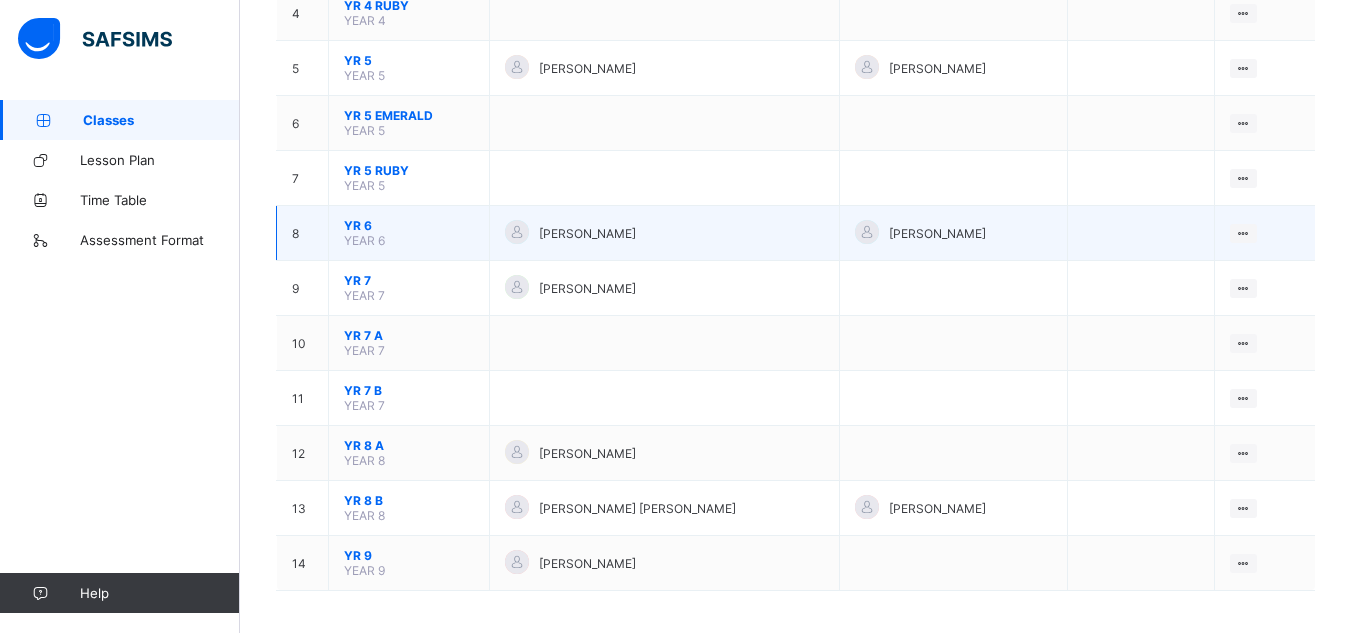 scroll, scrollTop: 422, scrollLeft: 0, axis: vertical 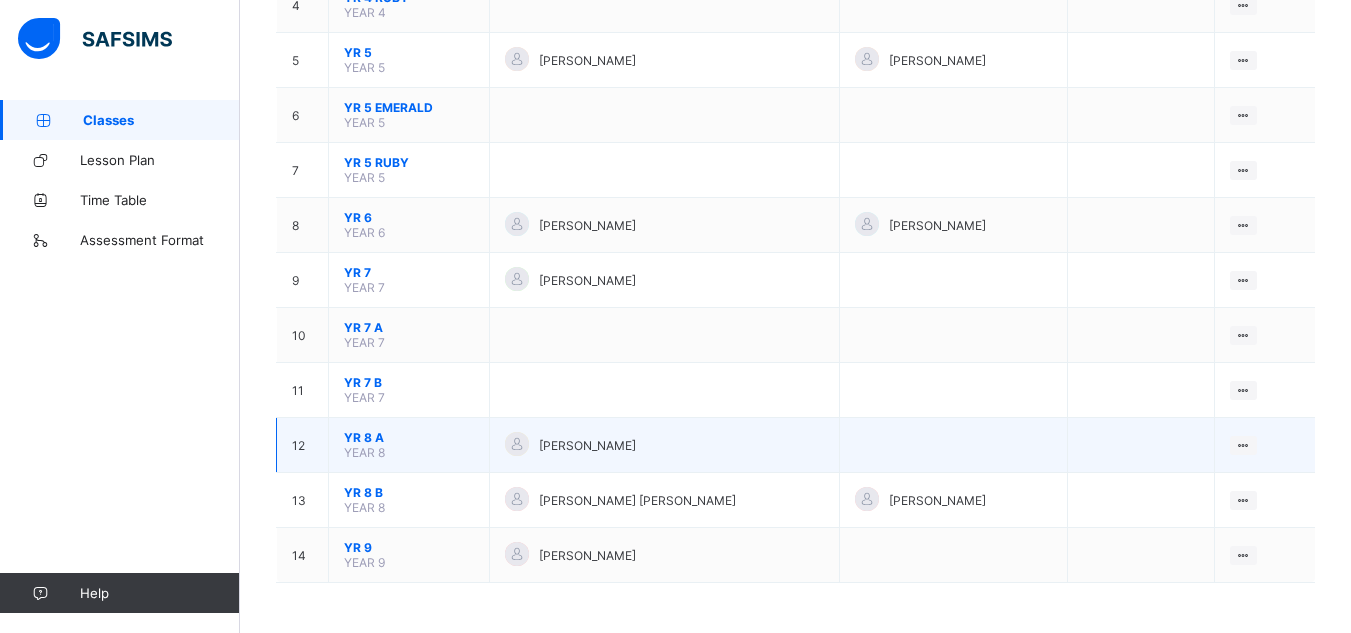 click on "YR 8   A" at bounding box center (409, 437) 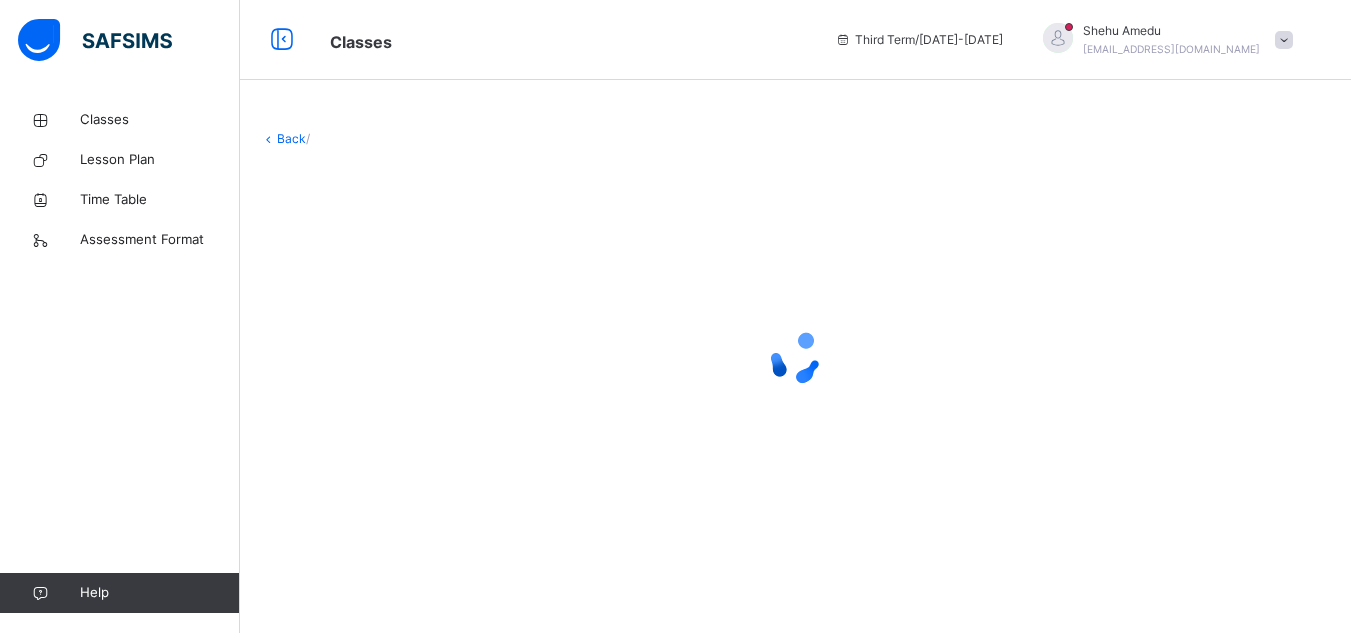 scroll, scrollTop: 0, scrollLeft: 0, axis: both 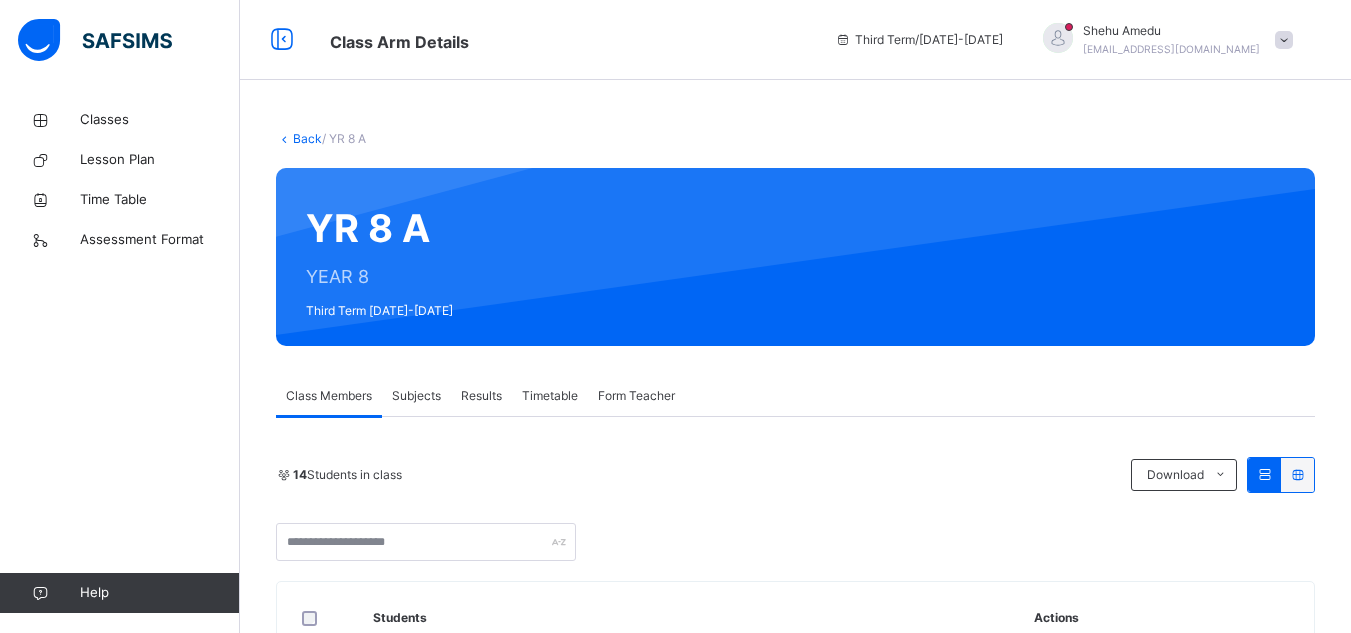 click on "Subjects" at bounding box center [416, 396] 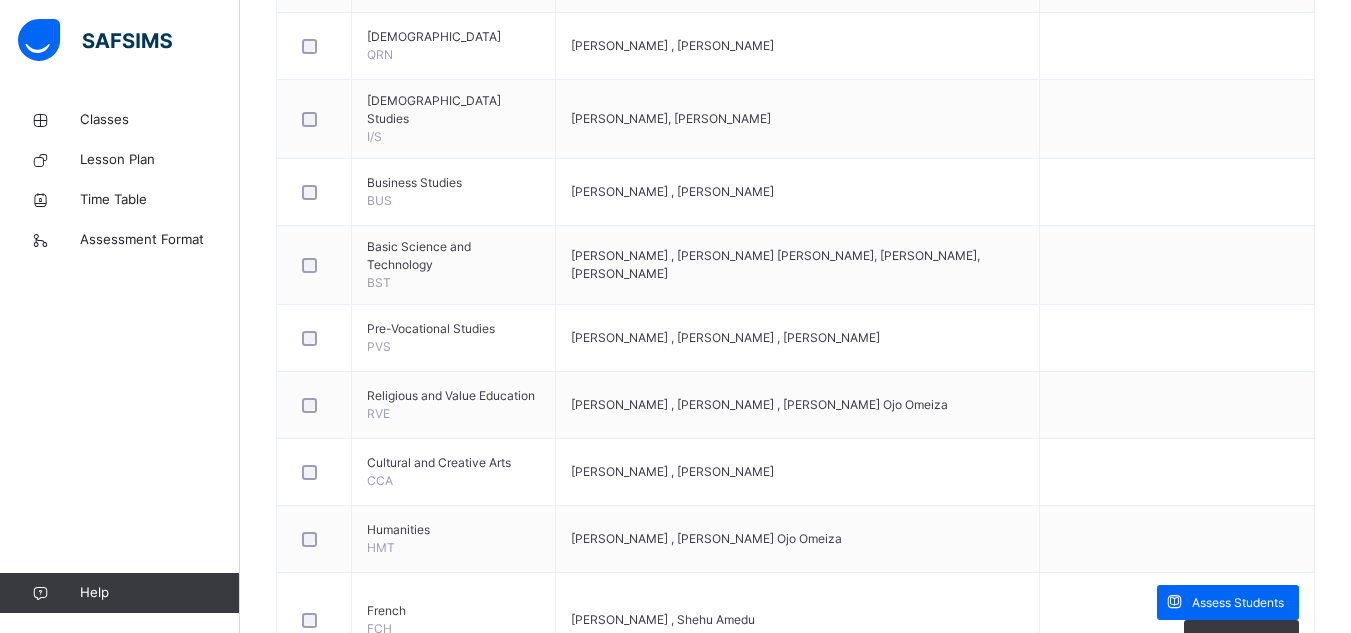 scroll, scrollTop: 1129, scrollLeft: 0, axis: vertical 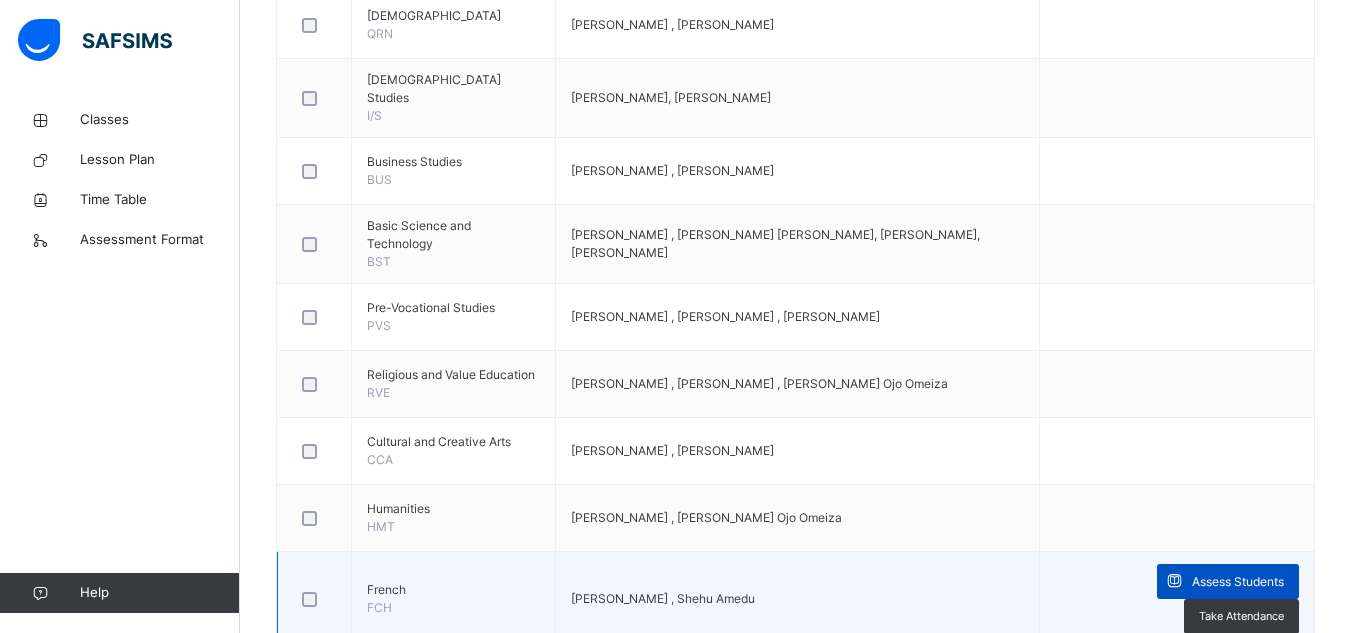 click on "Assess Students" at bounding box center [1238, 582] 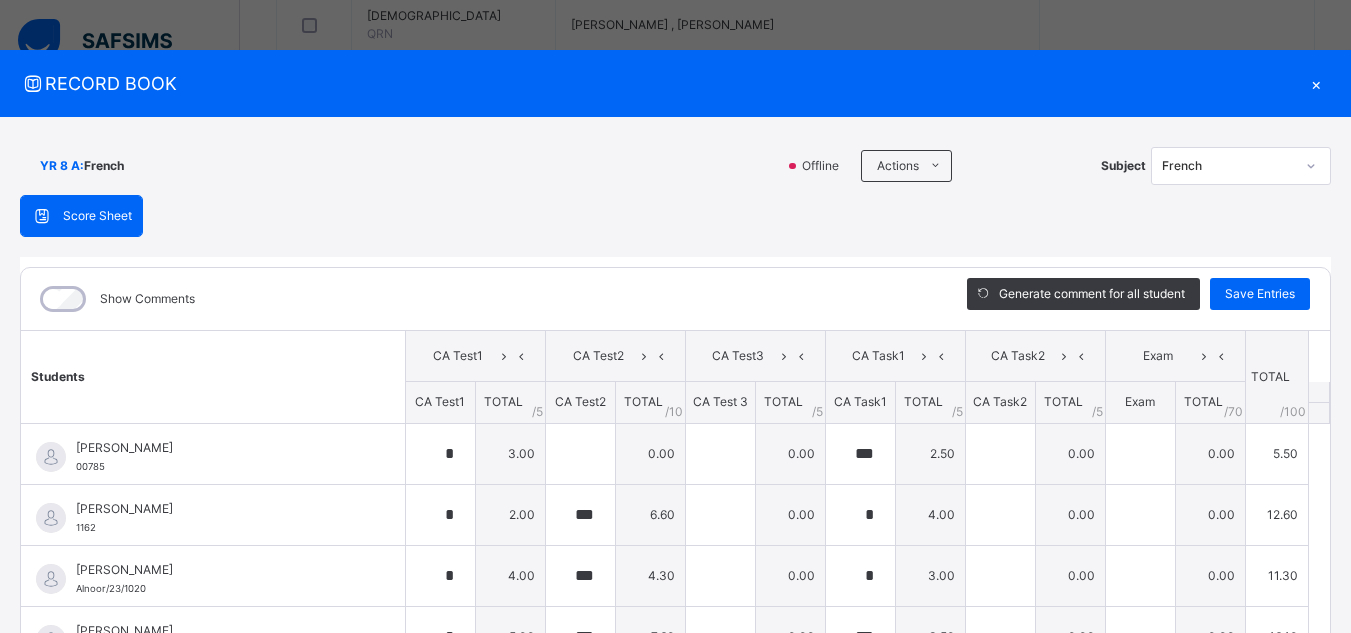 click on "×" at bounding box center (1316, 83) 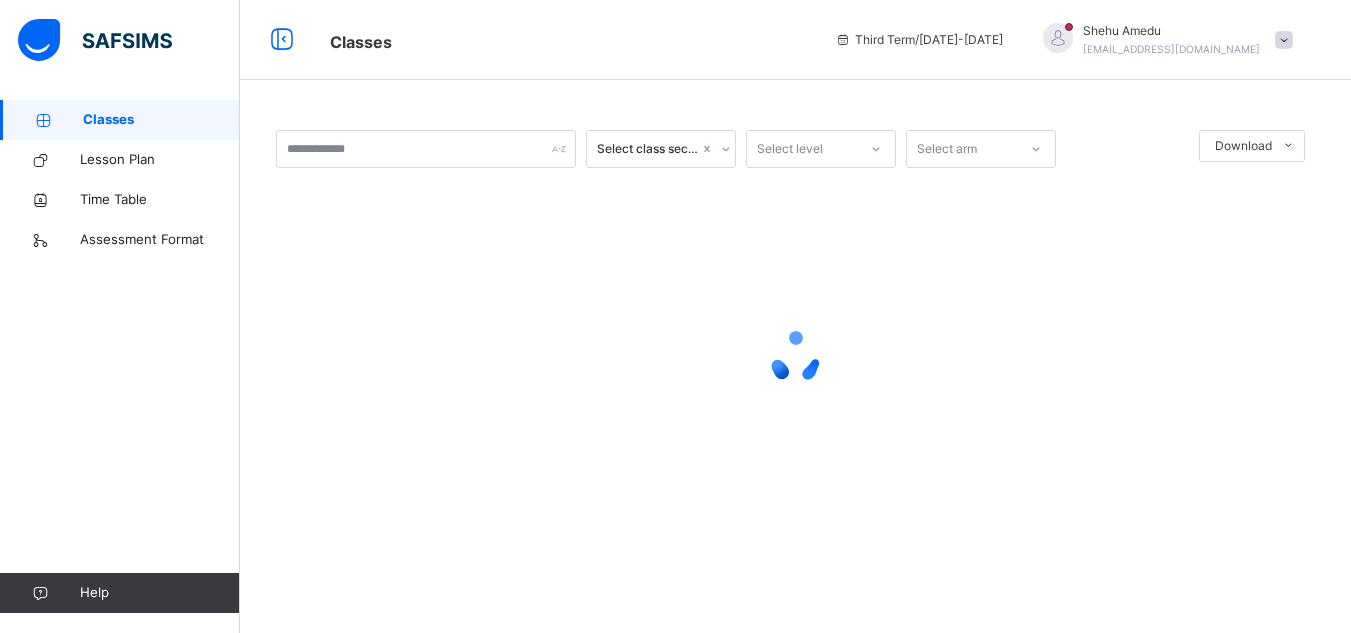 scroll, scrollTop: 0, scrollLeft: 0, axis: both 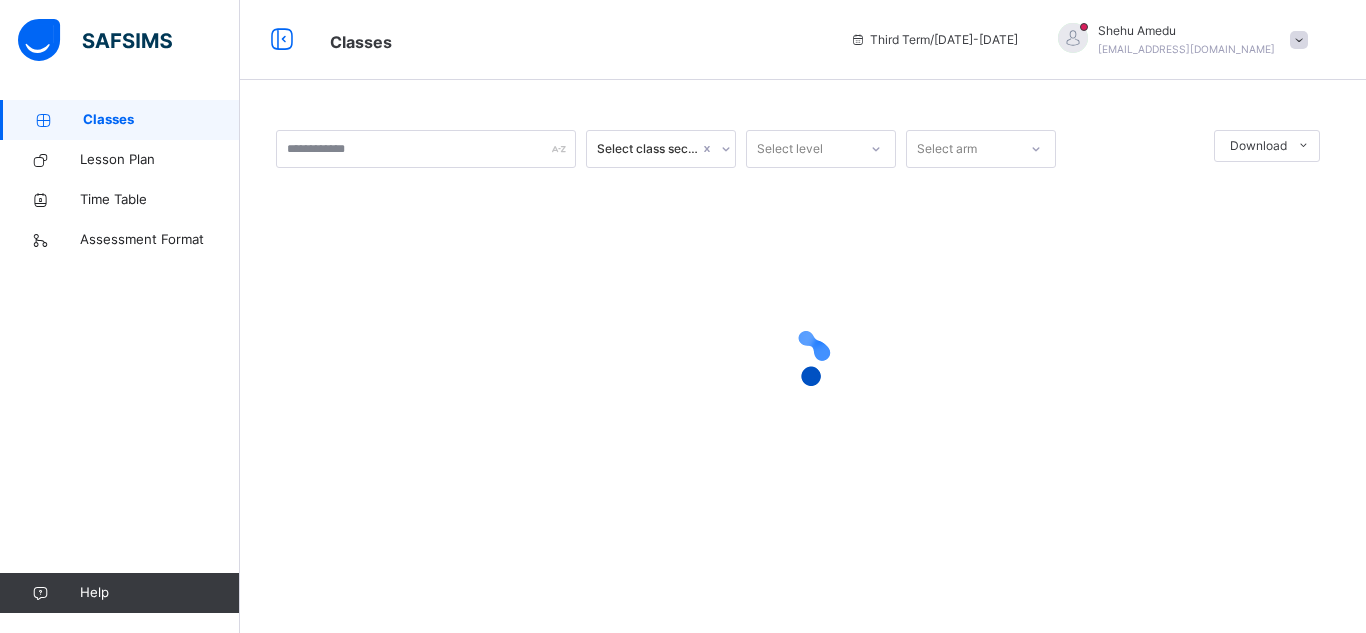 click on "Classes" at bounding box center [161, 120] 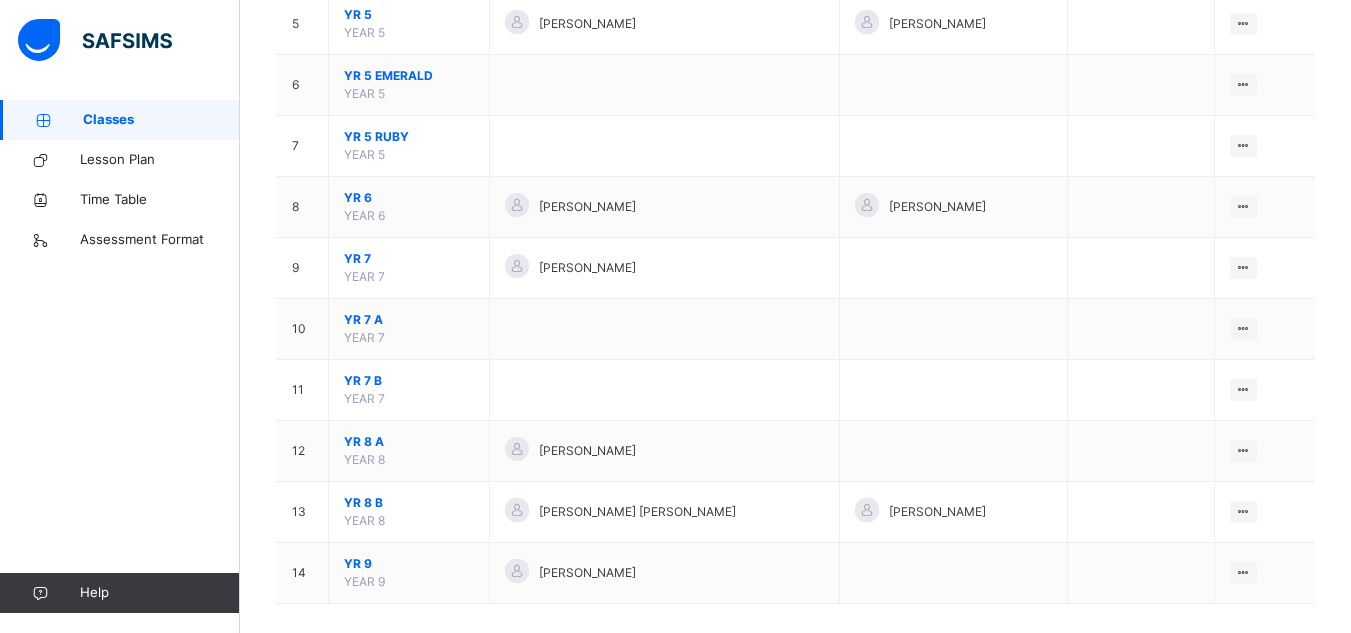 scroll, scrollTop: 509, scrollLeft: 0, axis: vertical 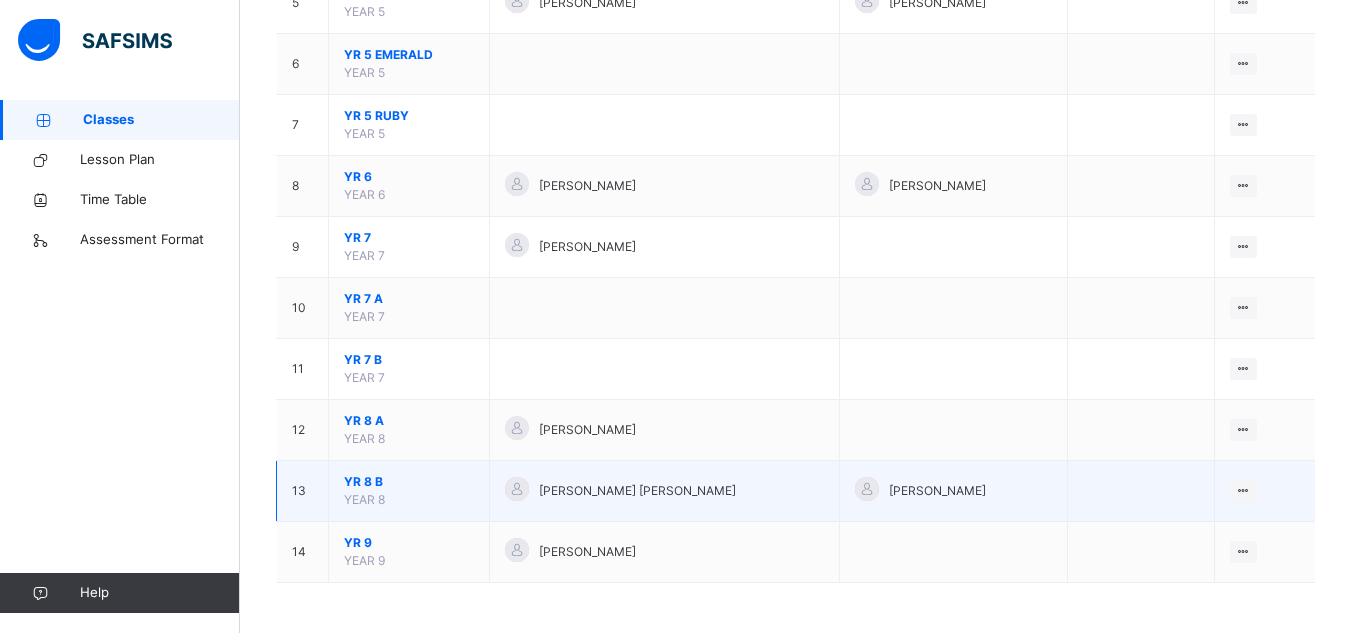 click on "YR 8   B" at bounding box center (409, 482) 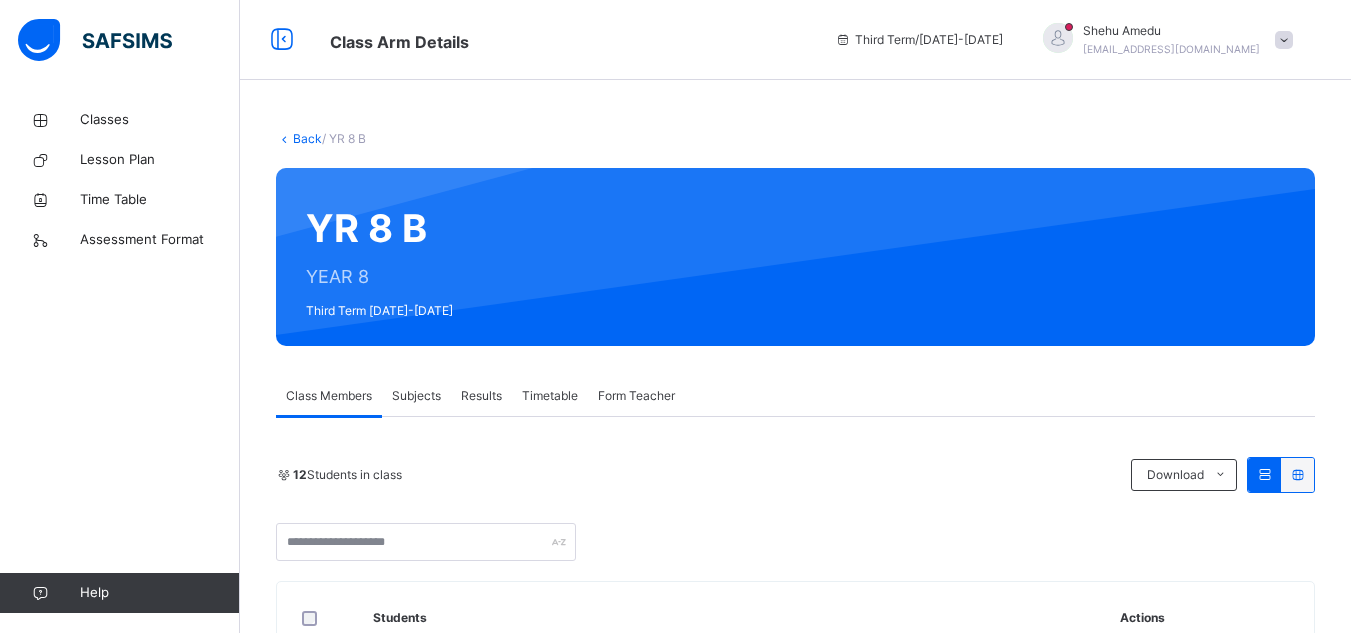 click on "Subjects" at bounding box center [416, 396] 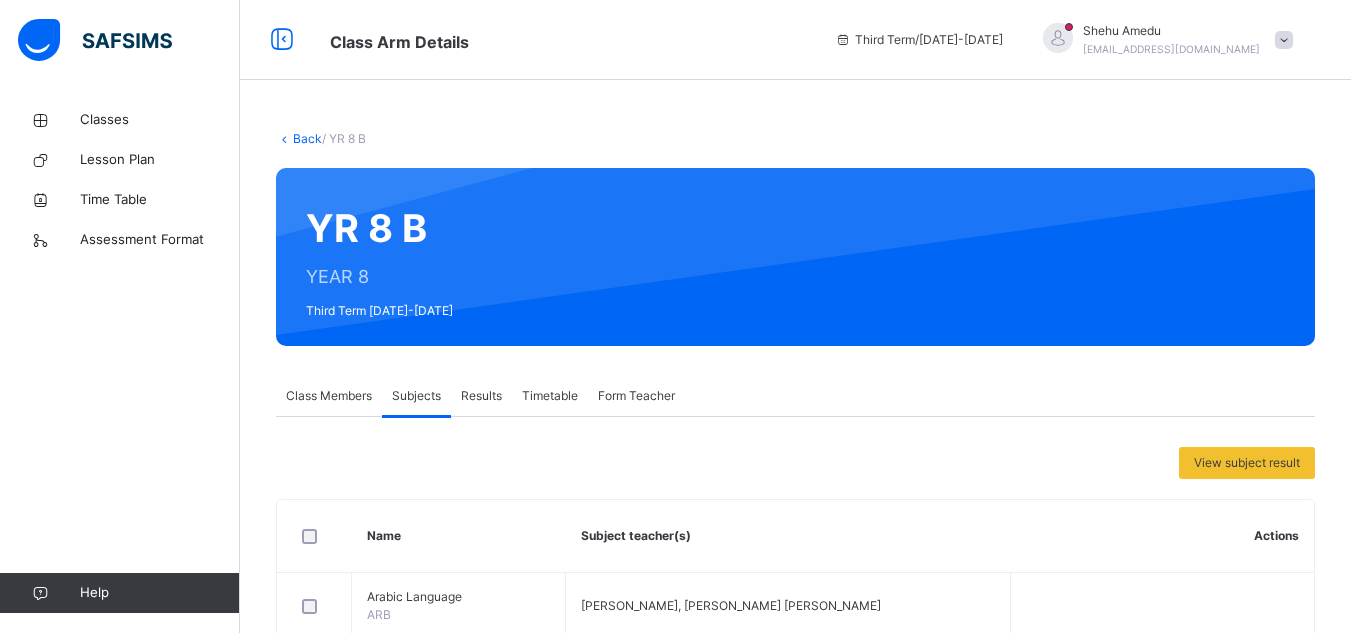 scroll, scrollTop: 553, scrollLeft: 0, axis: vertical 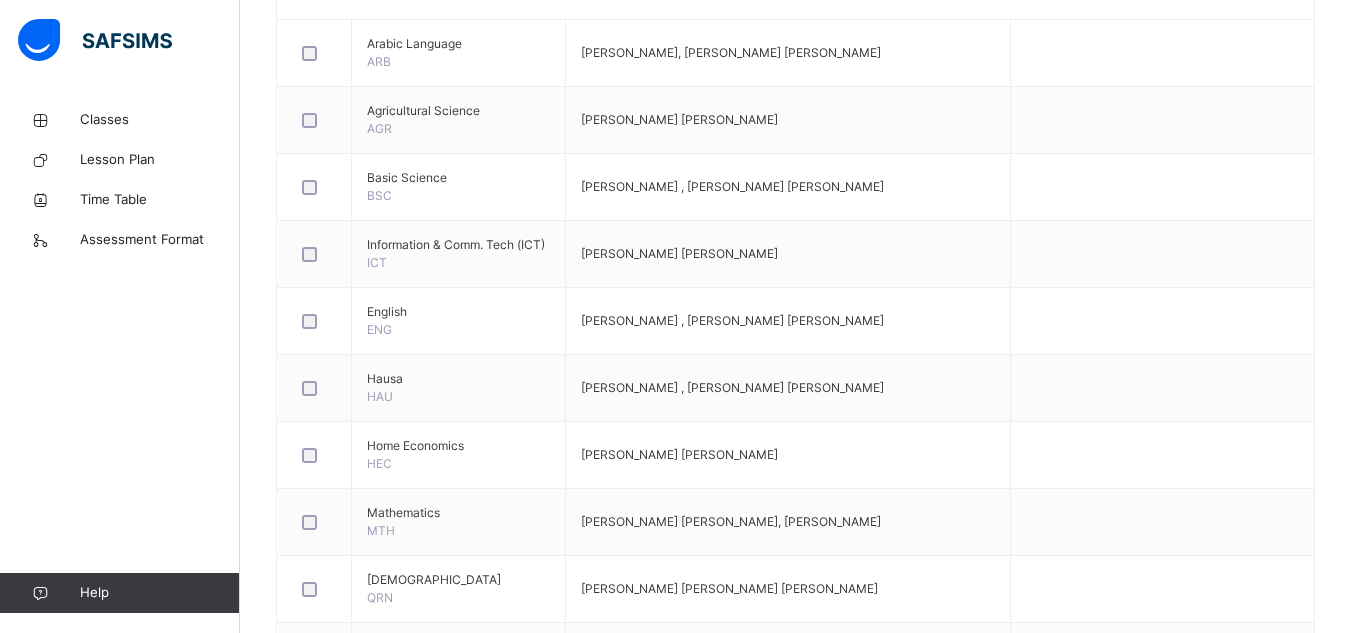 click on "Back  / YR 8 B YR 8 B YEAR 8 Third Term [DATE]-[DATE] Class Members Subjects Results Timetable Form Teacher Subjects More Options   12  Students in class Download Pdf Report Excel Report ICICE AL-NOOR ACADEMY Date: [DATE] 2:44:35 pm Class Members Class:  YR 8 B Total no. of Students:  12 Term:  Third Term Session:  [DATE]-[DATE] S/NO Admission No. Last Name First Name Other Name 1 1010 [PERSON_NAME] 2 [PERSON_NAME]/23/1018 [PERSON_NAME] 3 1006 [PERSON_NAME] 4 1155 Bilkisu Arabi  5 Alnoor/23/1013 [PERSON_NAME] 6 11011 [PERSON_NAME]  7 [PERSON_NAME]/23/1024 [PERSON_NAME] 8 [PERSON_NAME]/23/1029 Magoro [PERSON_NAME] 9 [PERSON_NAME]/23/1023 [PERSON_NAME] [PERSON_NAME] 10 1119 [PERSON_NAME] 11 0997 [PERSON_NAME] [PERSON_NAME] 12 [PERSON_NAME]/23/1032 [PERSON_NAME] Students Actions [PERSON_NAME] 1010 [PERSON_NAME]/23/1018 [PERSON_NAME] [PERSON_NAME] 1006 [DEMOGRAPHIC_DATA]   Bilkisu 1155 [PERSON_NAME] [PERSON_NAME]/23/1013 [PERSON_NAME]  11011 [PERSON_NAME] [PERSON_NAME]/23/1024 [PERSON_NAME] Magoro [PERSON_NAME]/23/1029 [PERSON_NAME] 1119 0997 ×" at bounding box center (795, 378) 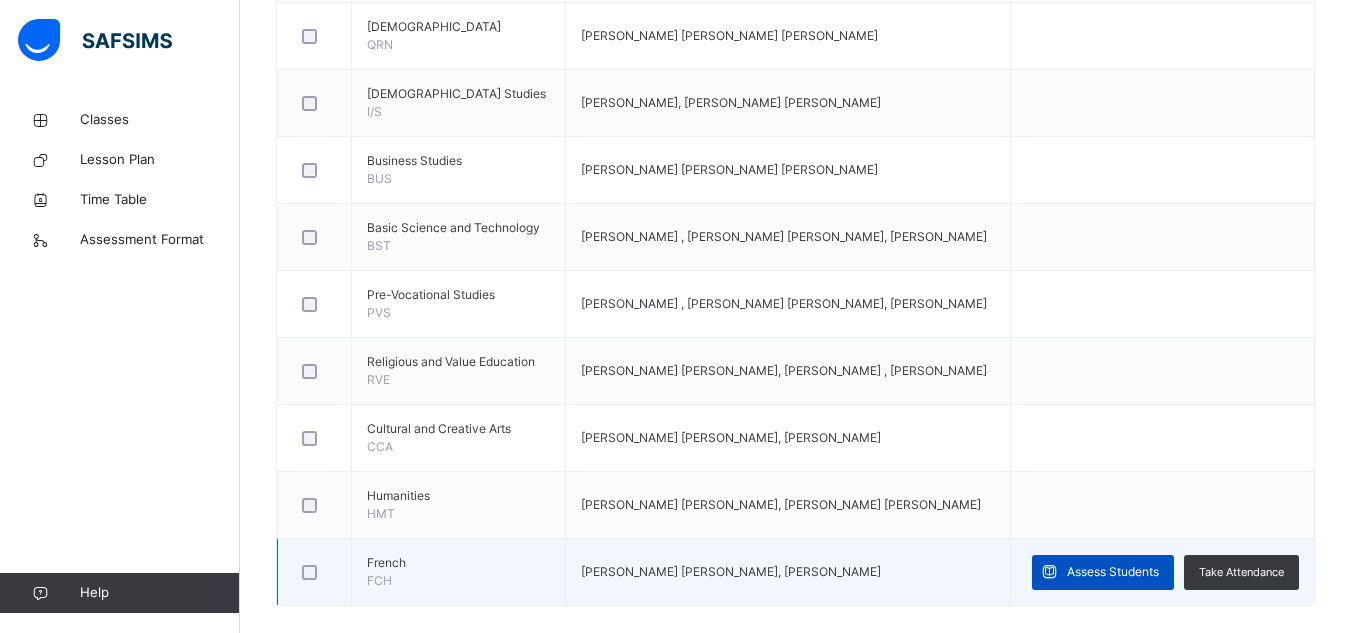 click on "Assess Students" at bounding box center (1103, 572) 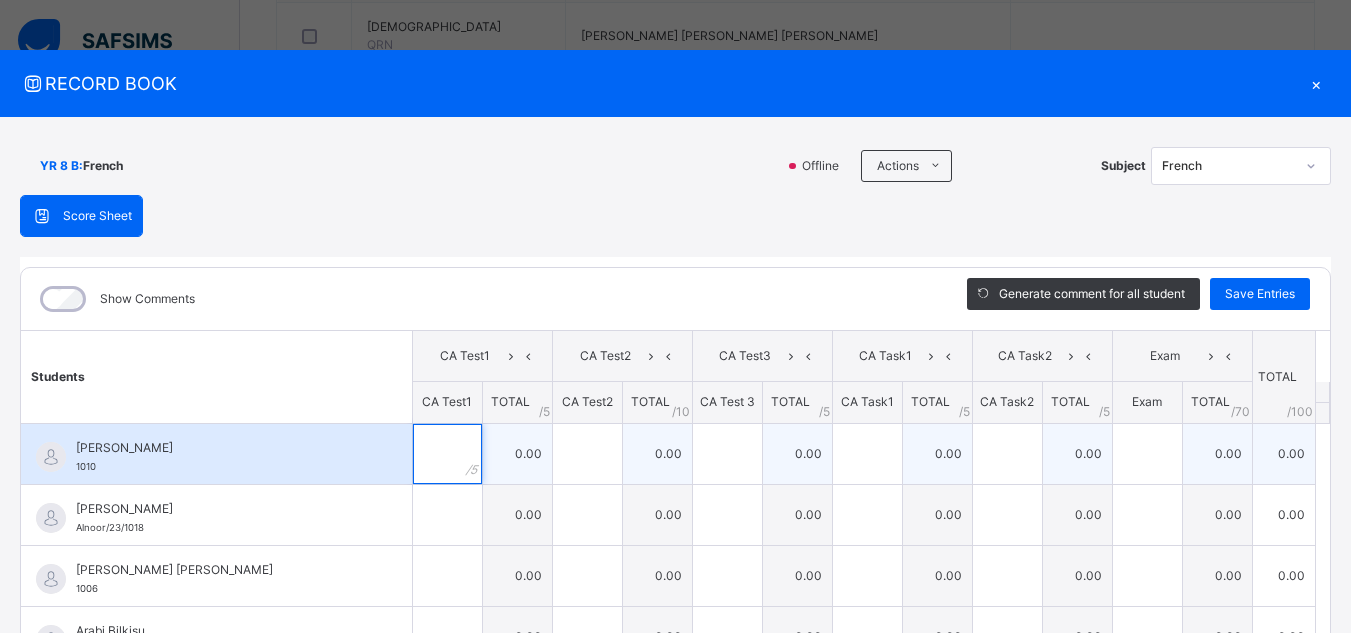 click at bounding box center [447, 454] 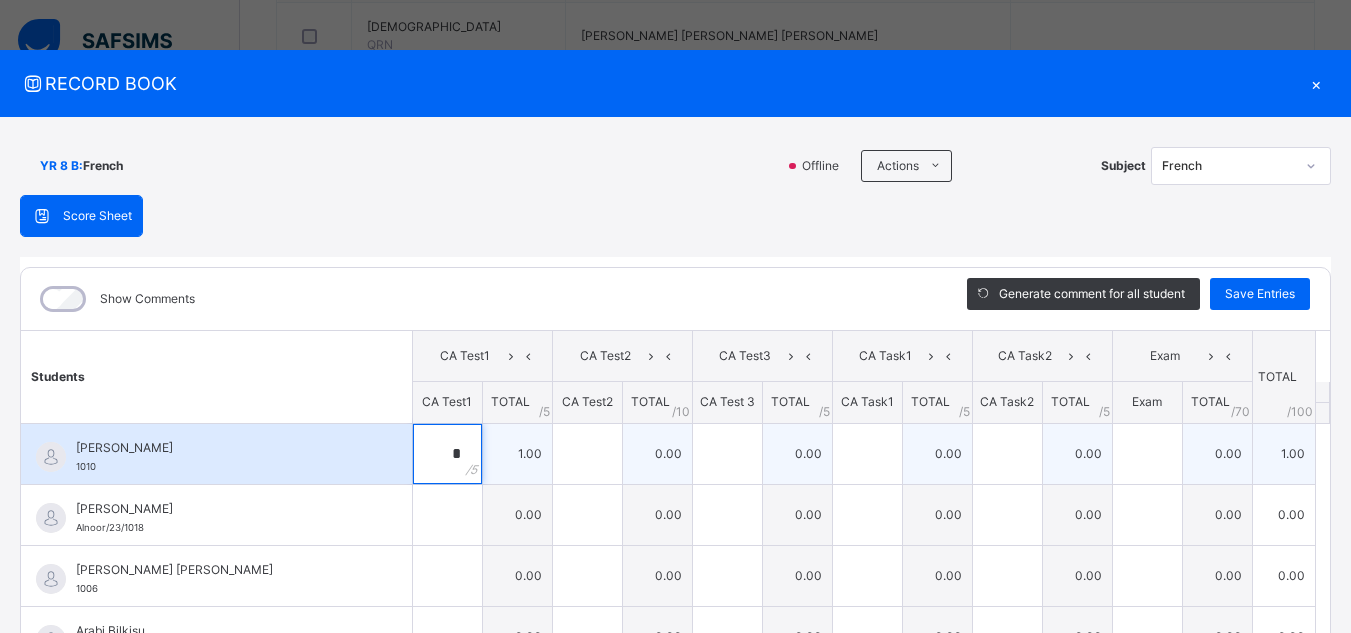 type on "*" 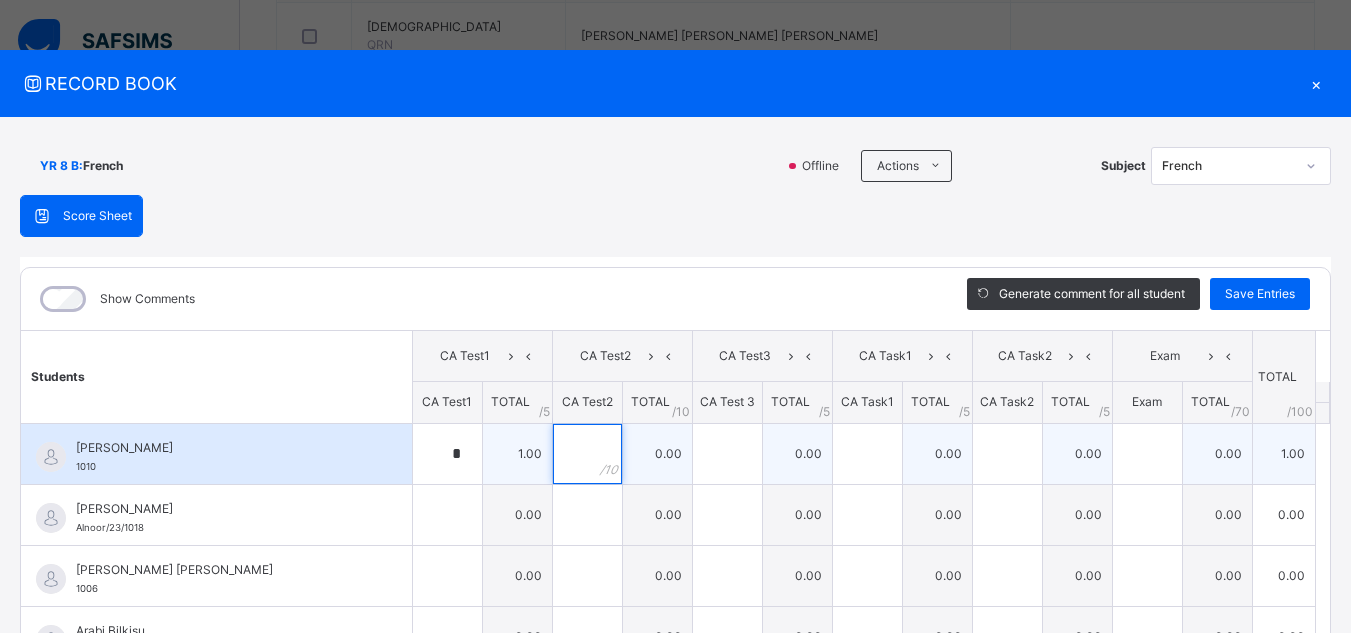 click at bounding box center (587, 454) 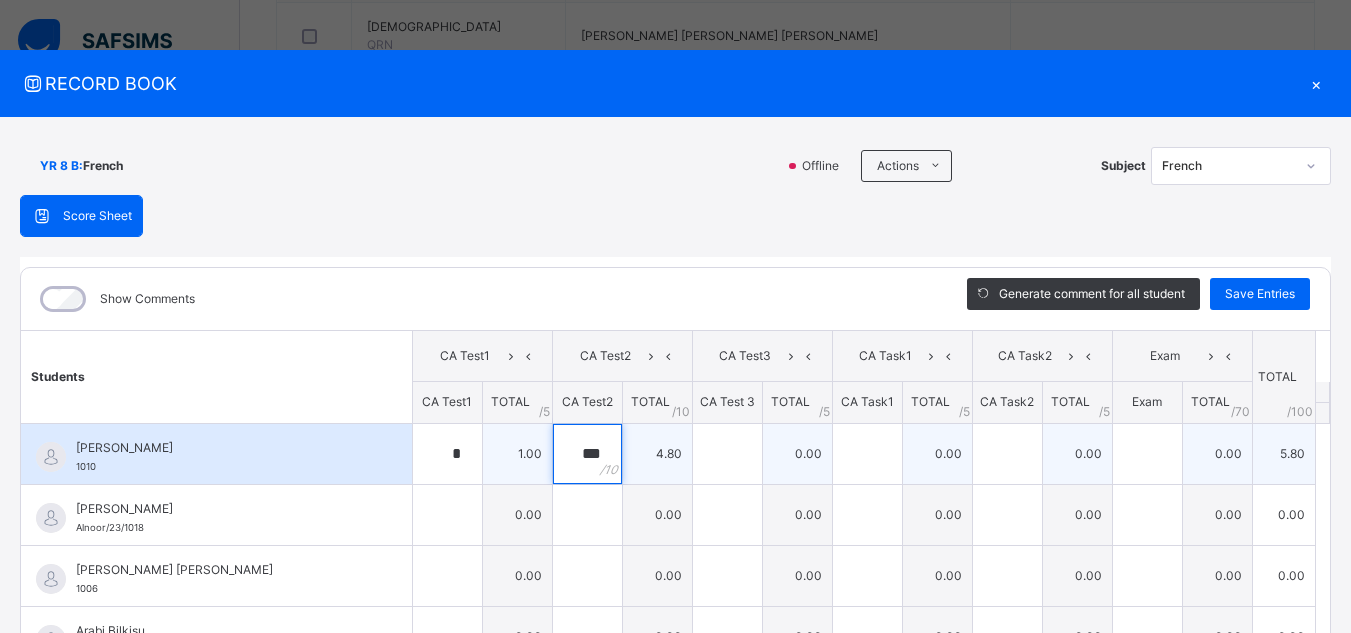 type on "***" 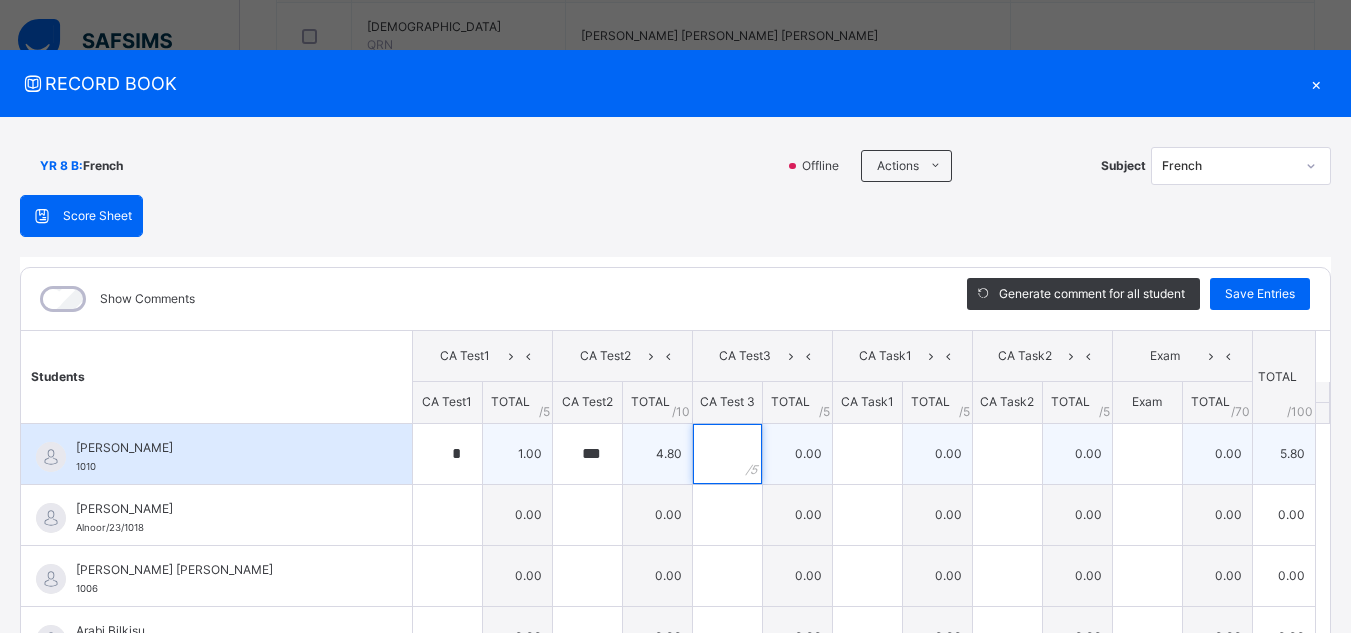 click at bounding box center (727, 454) 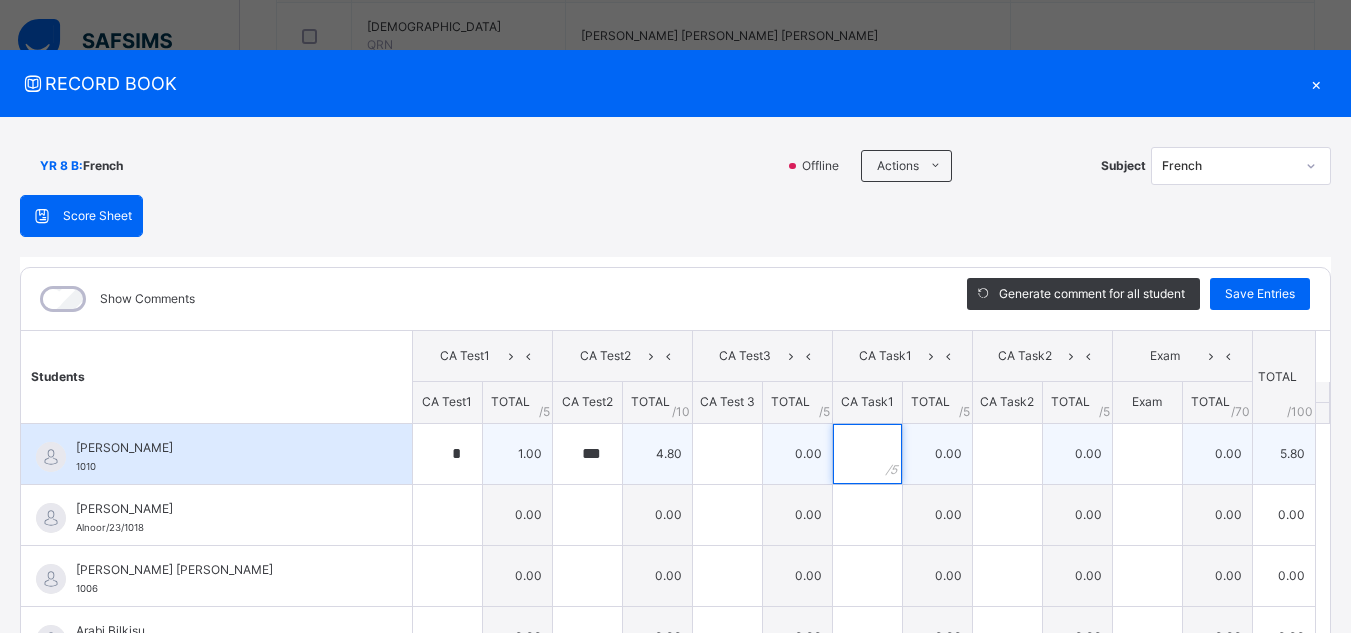 click at bounding box center [867, 454] 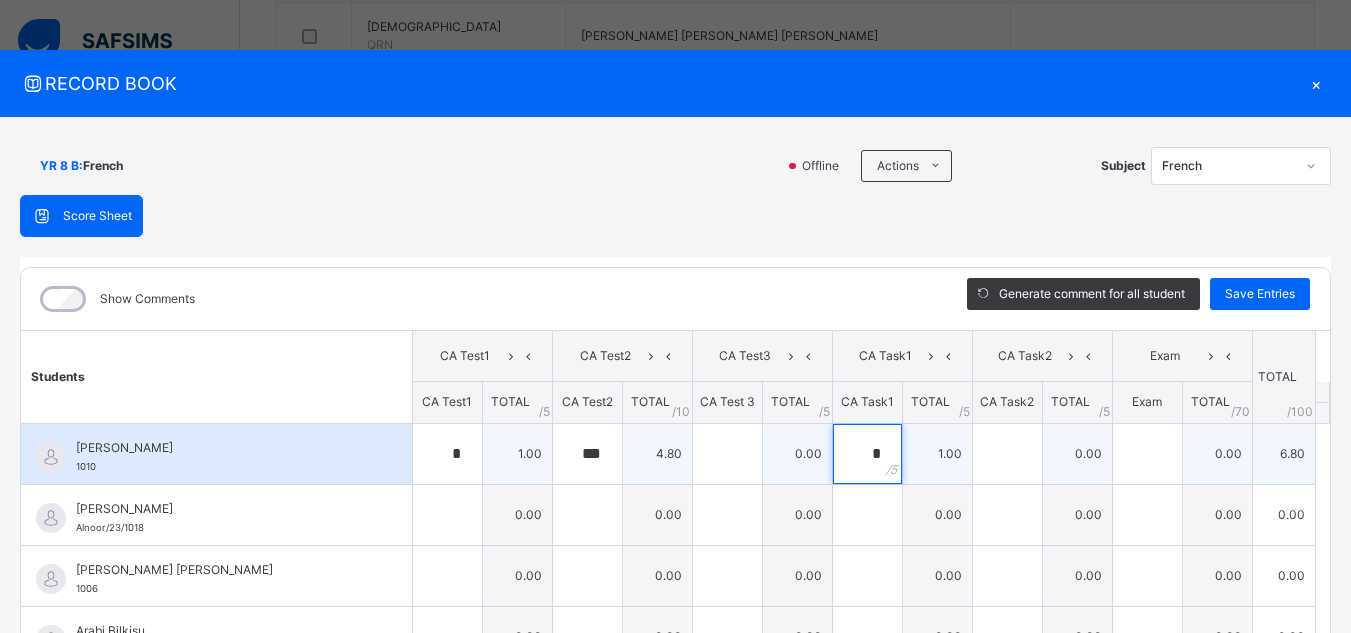 type on "*" 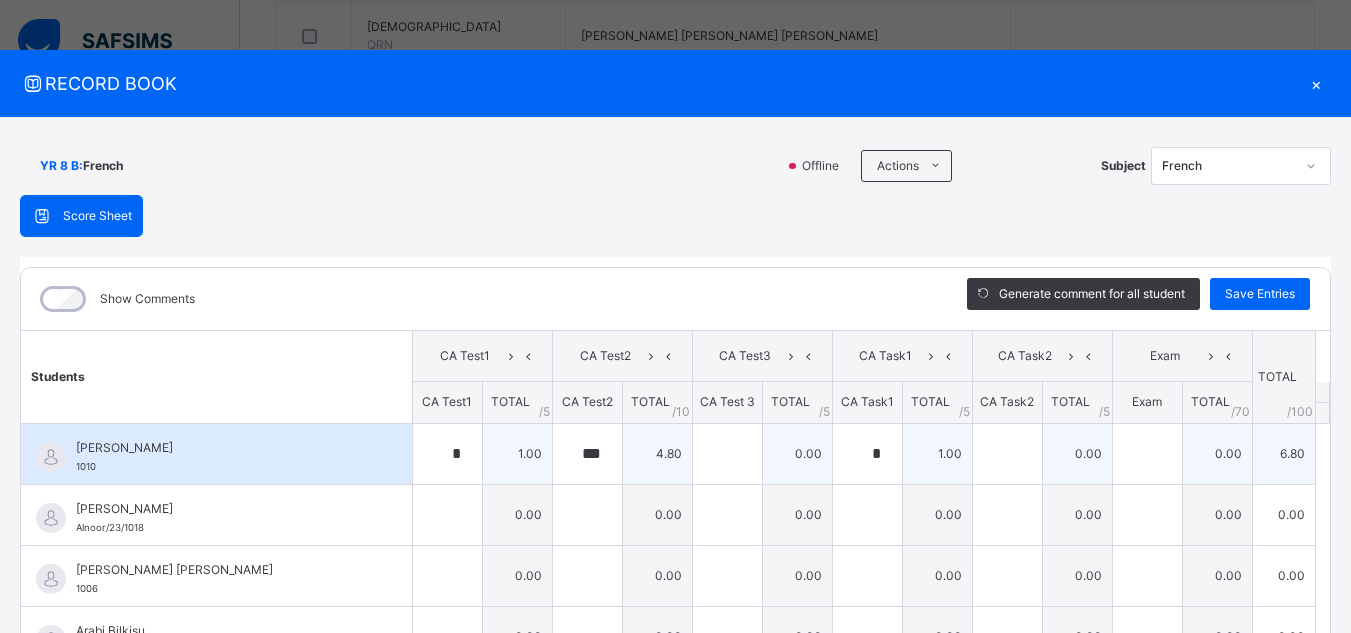 click on "4.80" at bounding box center [657, 453] 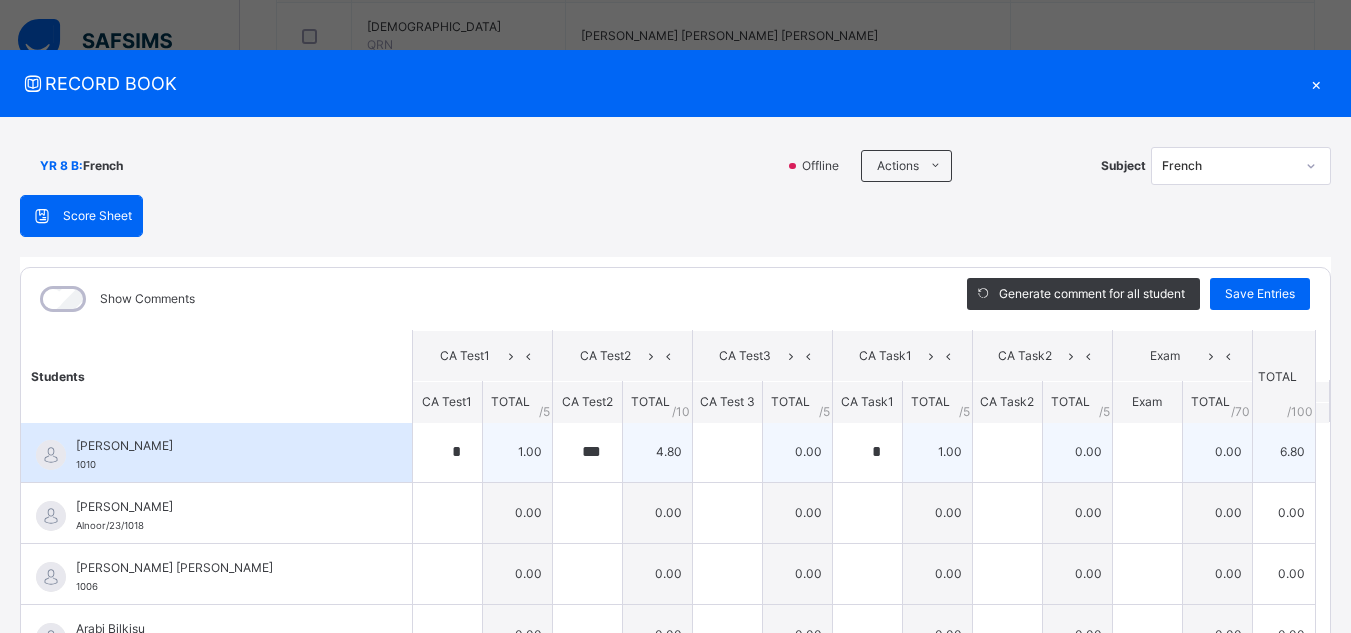 scroll, scrollTop: 0, scrollLeft: 0, axis: both 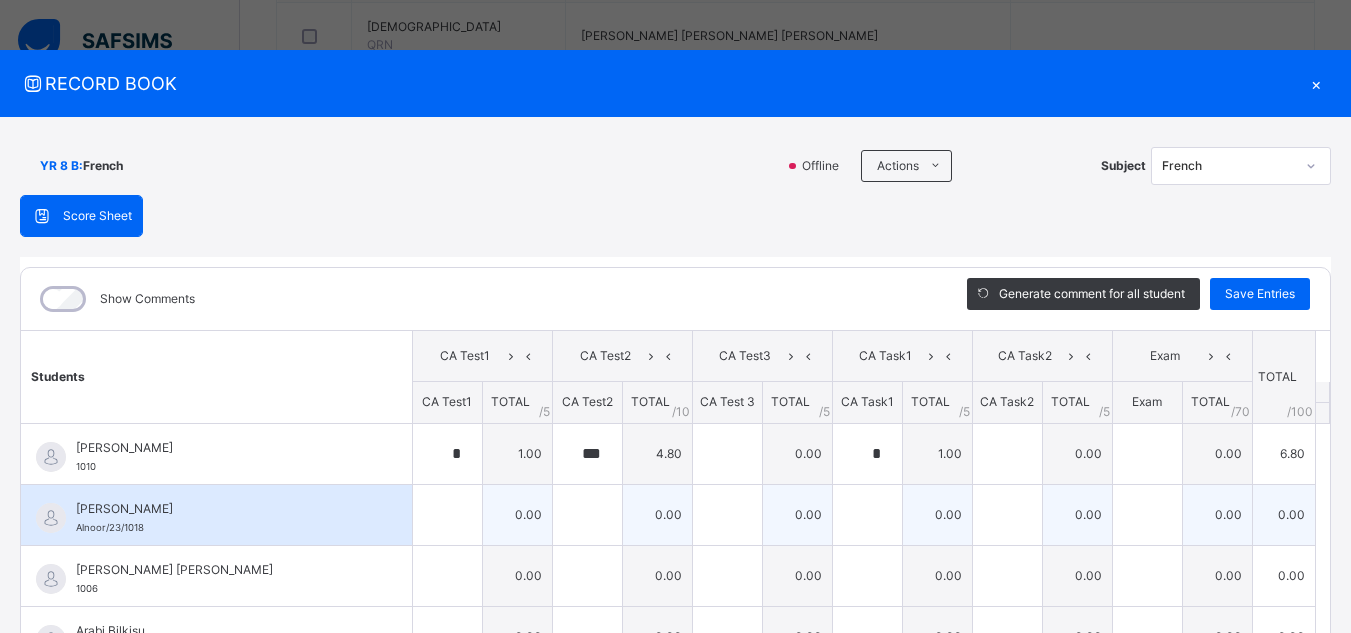 click on "0.00" at bounding box center [517, 514] 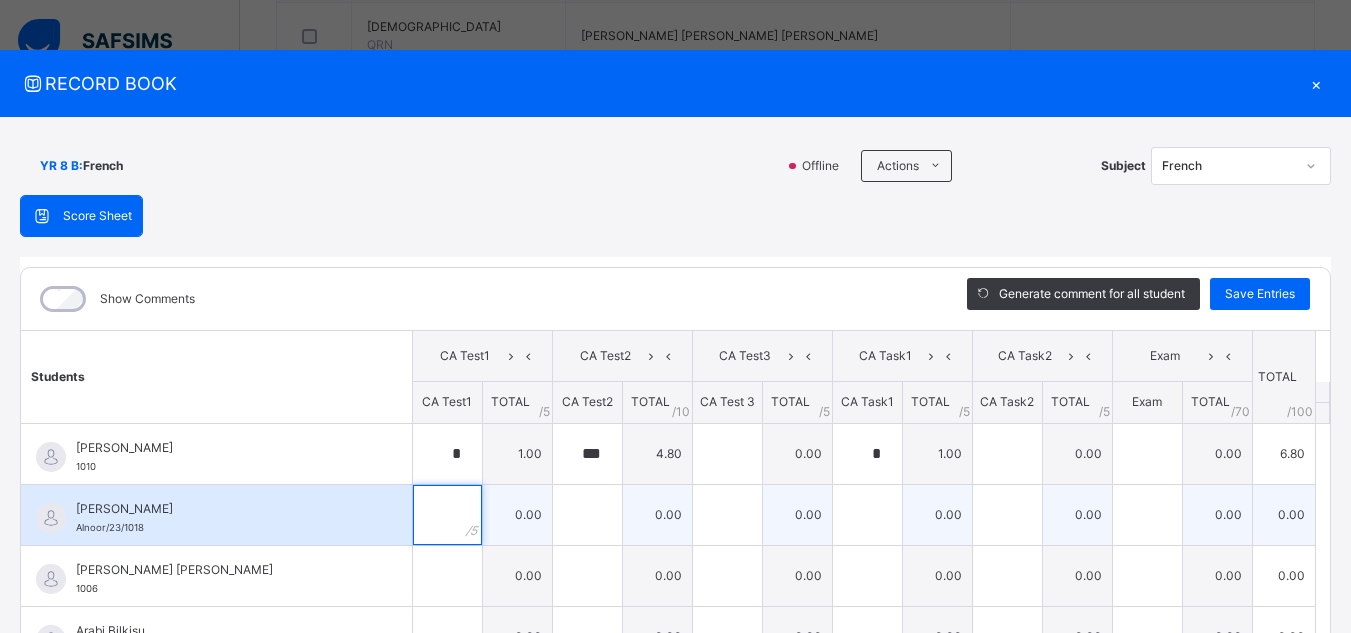 click at bounding box center [447, 515] 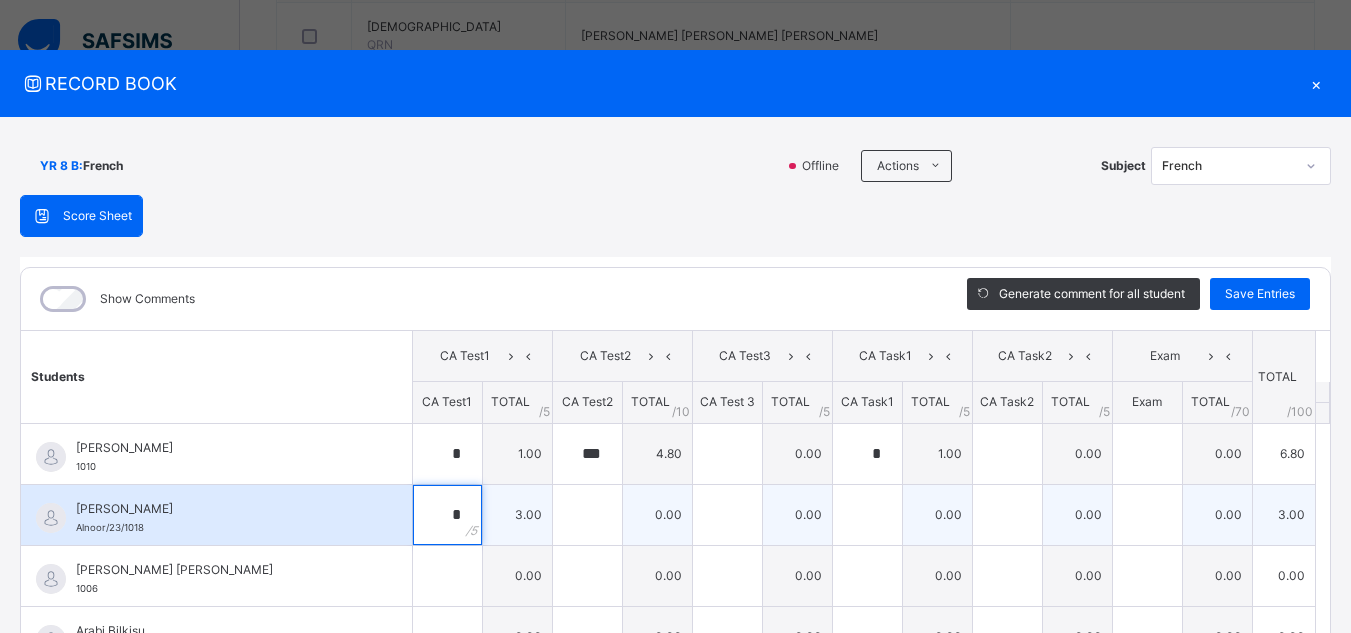 type on "*" 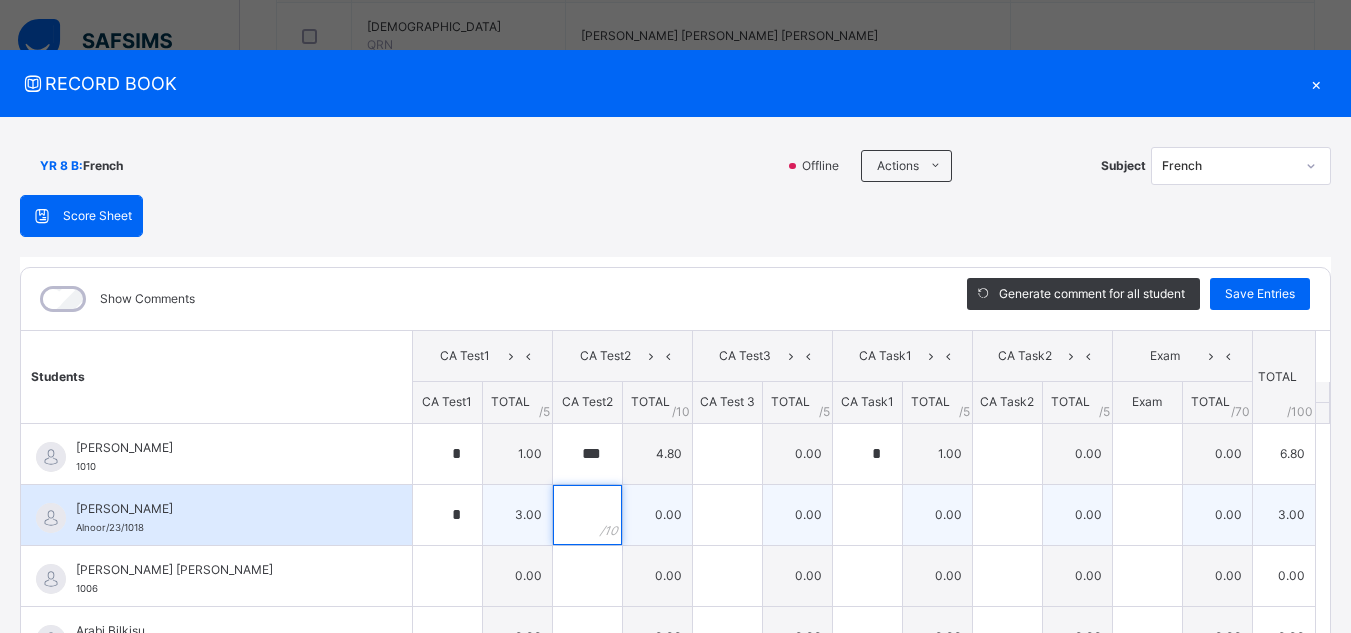 click at bounding box center (587, 515) 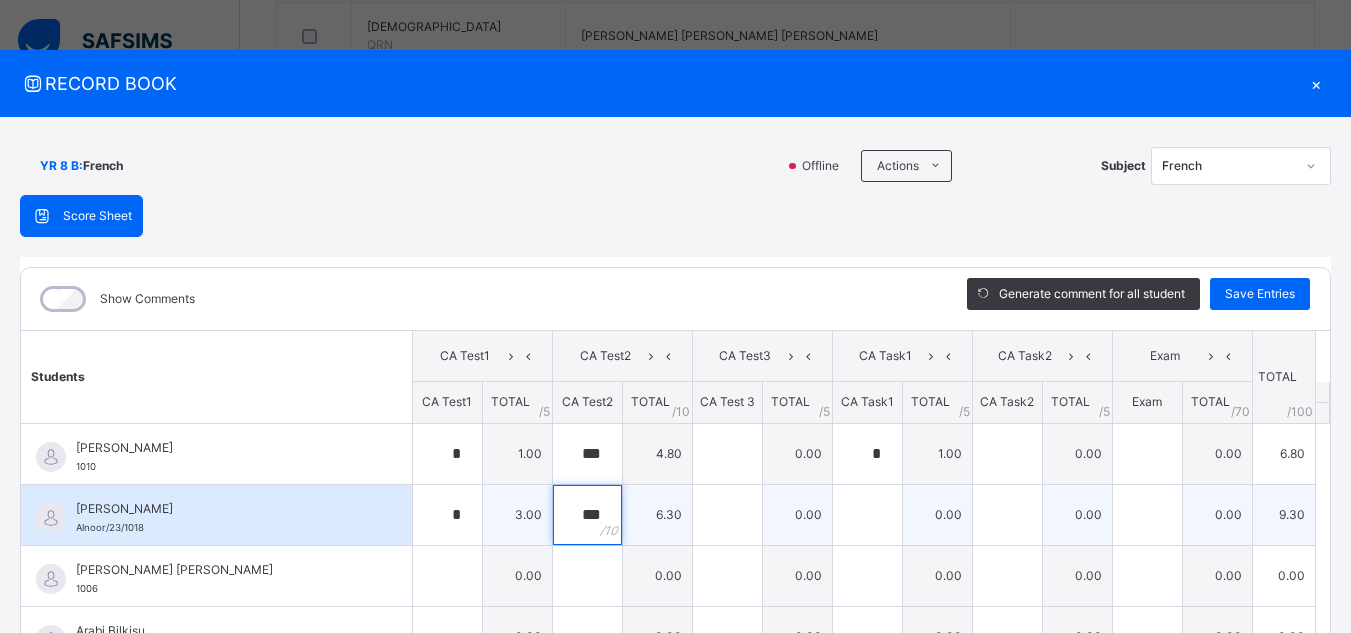 type on "***" 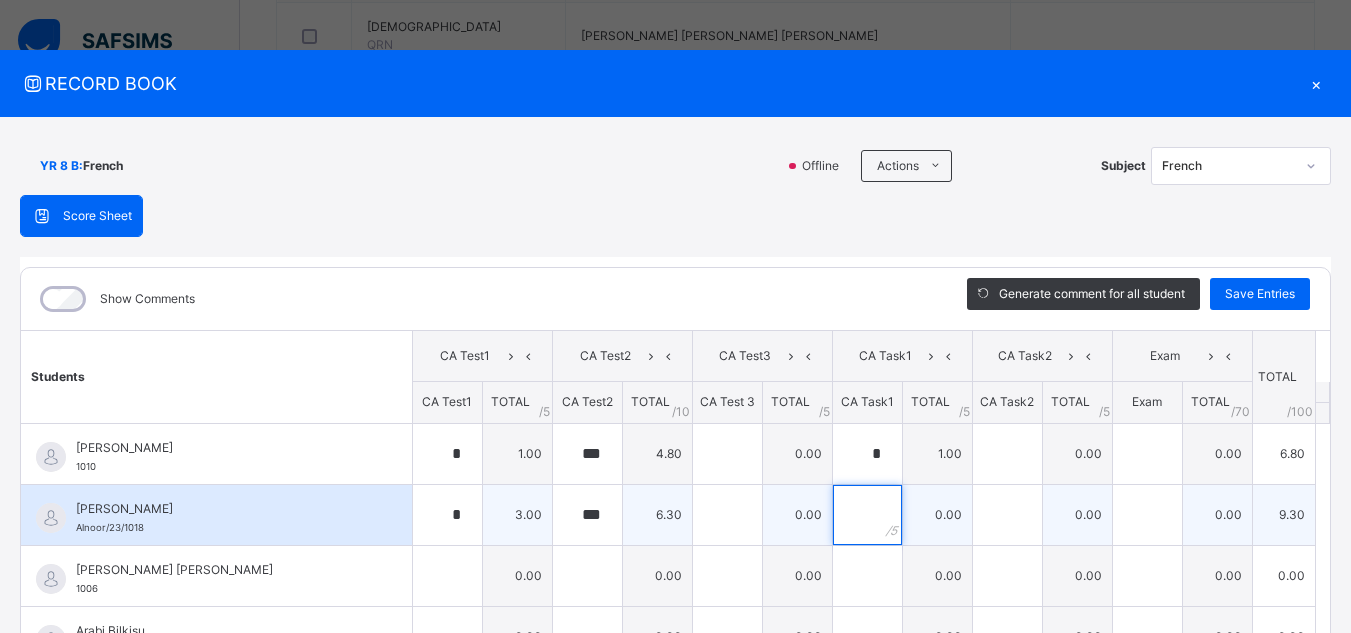 click at bounding box center [867, 515] 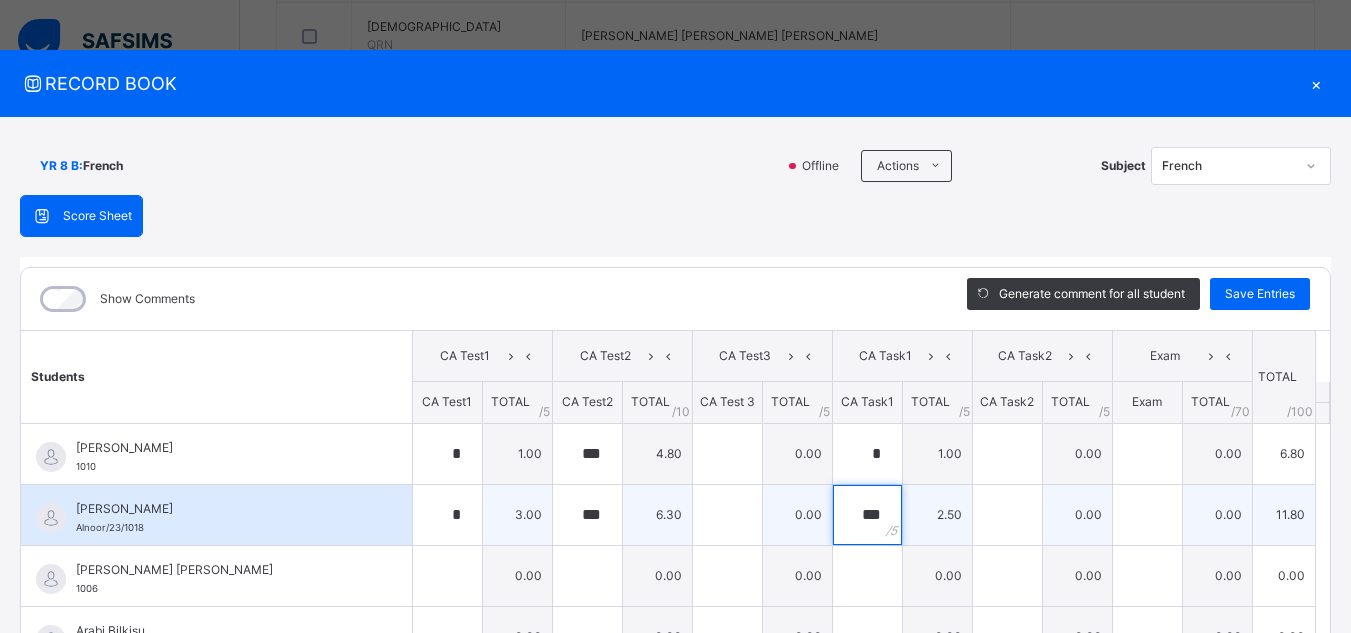 type on "***" 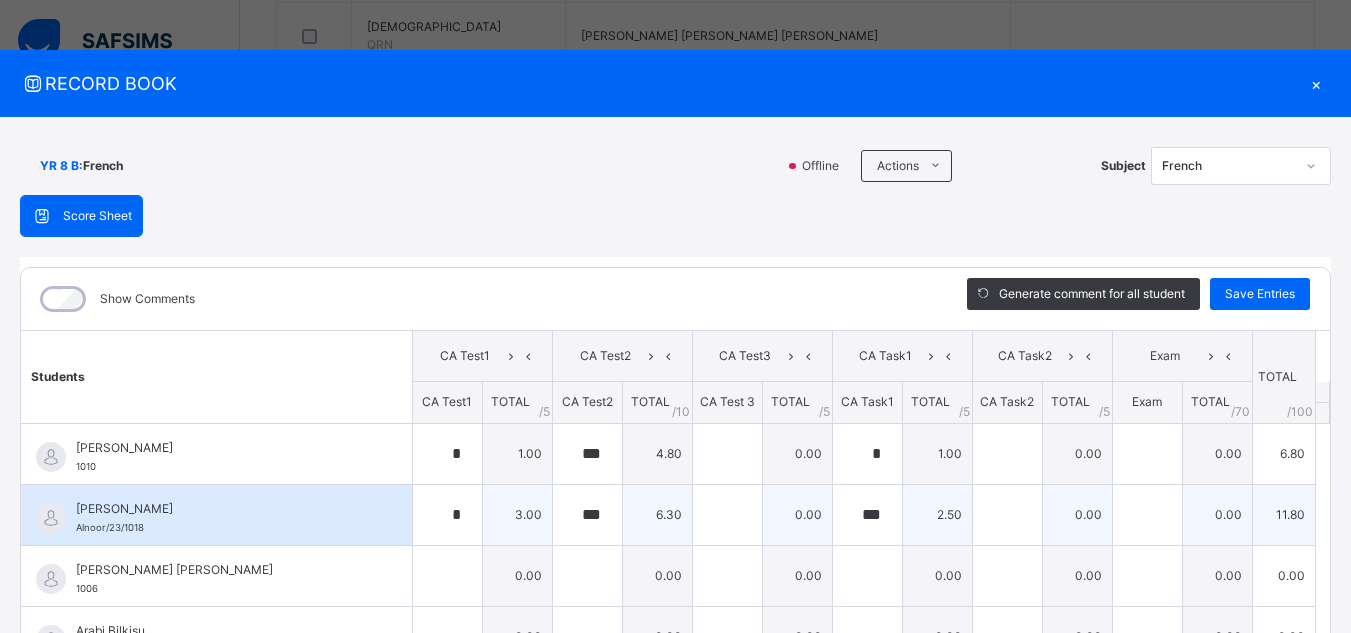 click on "6.30" at bounding box center (657, 514) 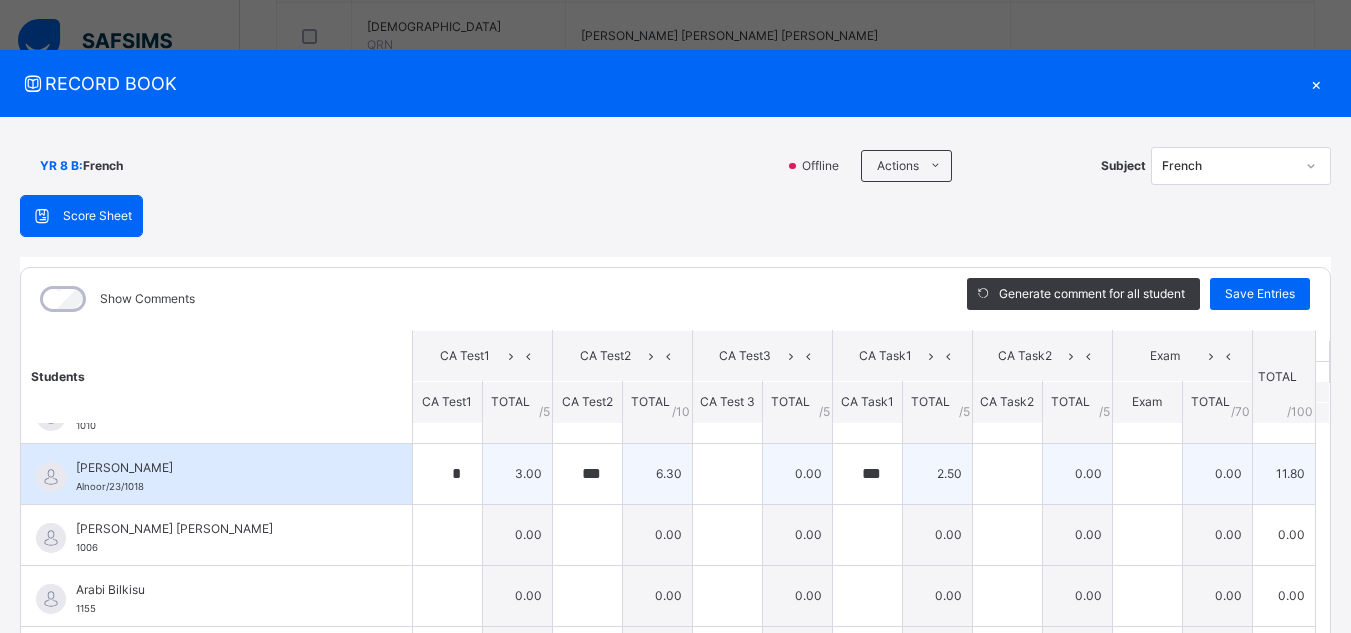 scroll, scrollTop: 80, scrollLeft: 0, axis: vertical 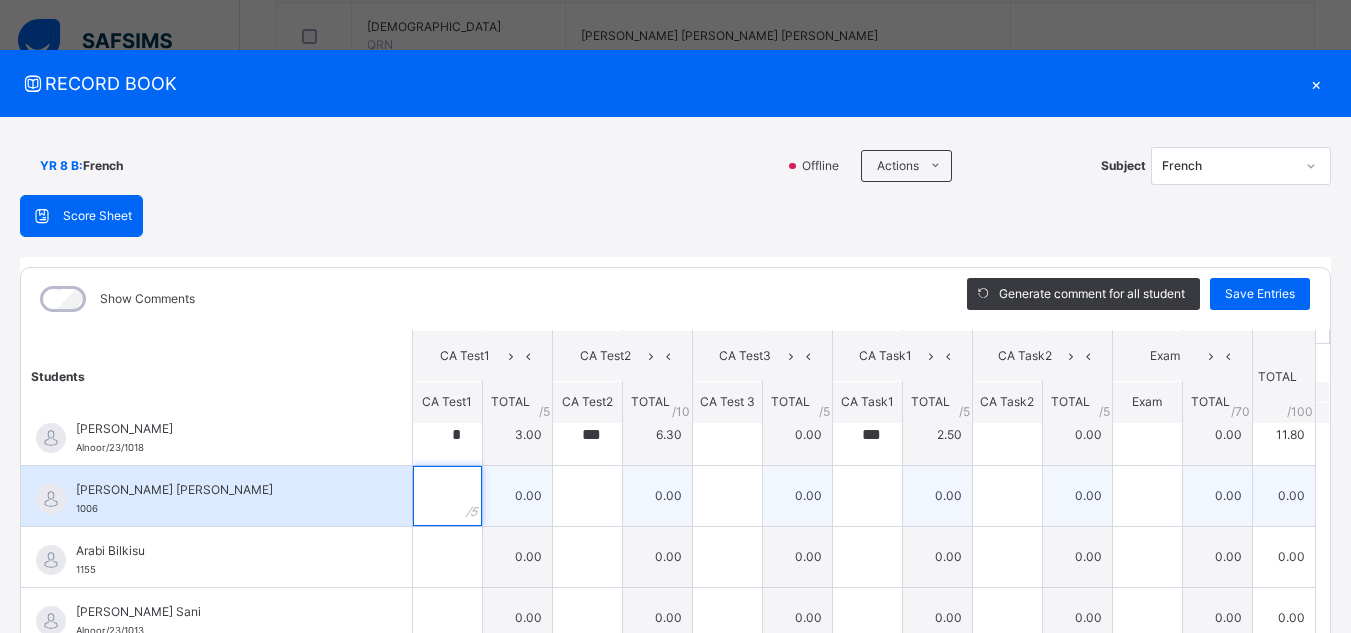 click at bounding box center (447, 496) 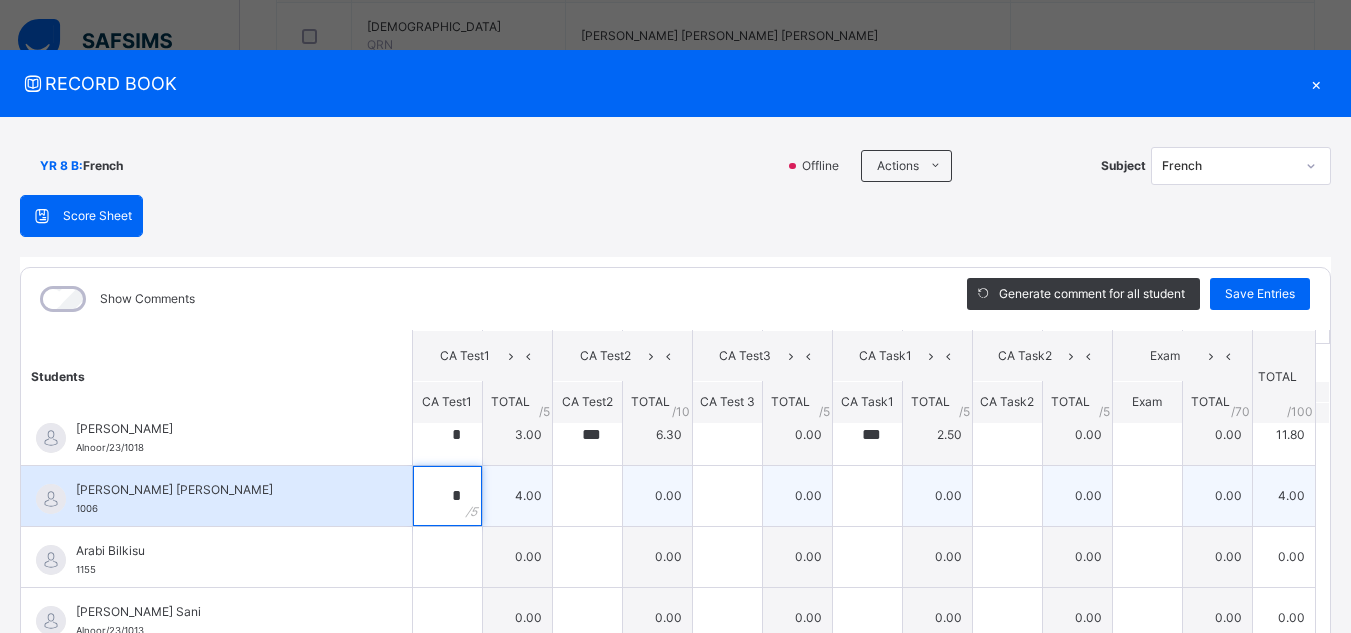 type on "*" 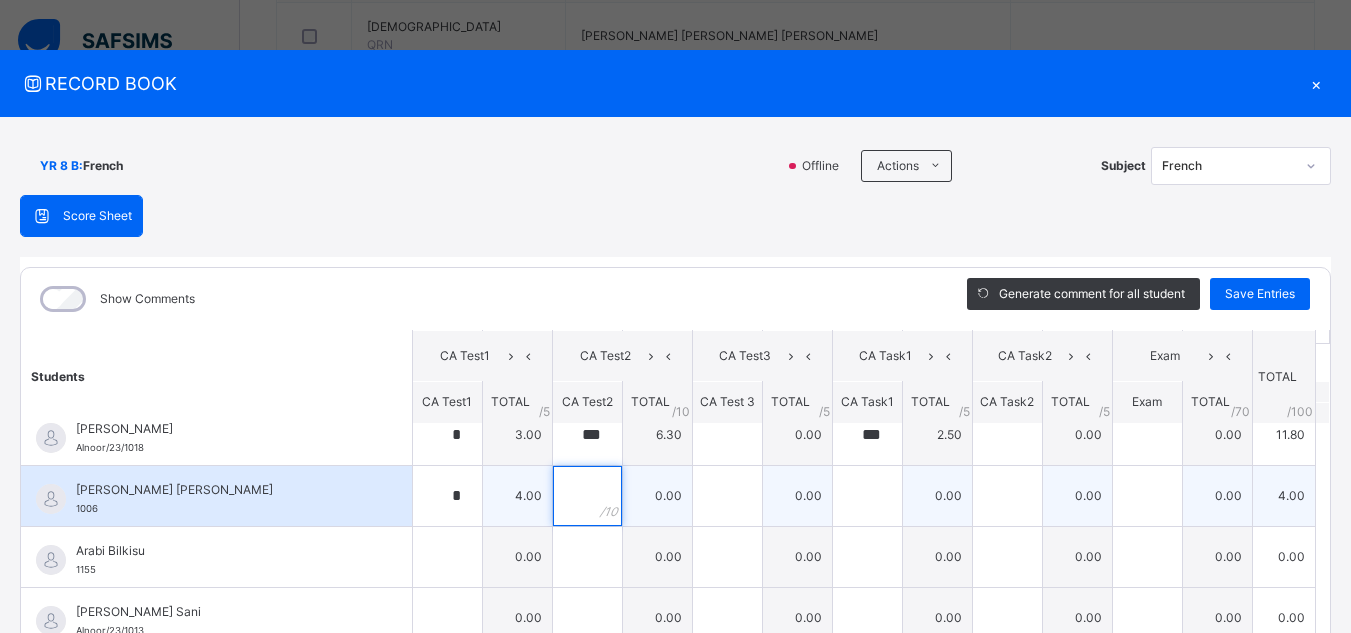 click at bounding box center [587, 496] 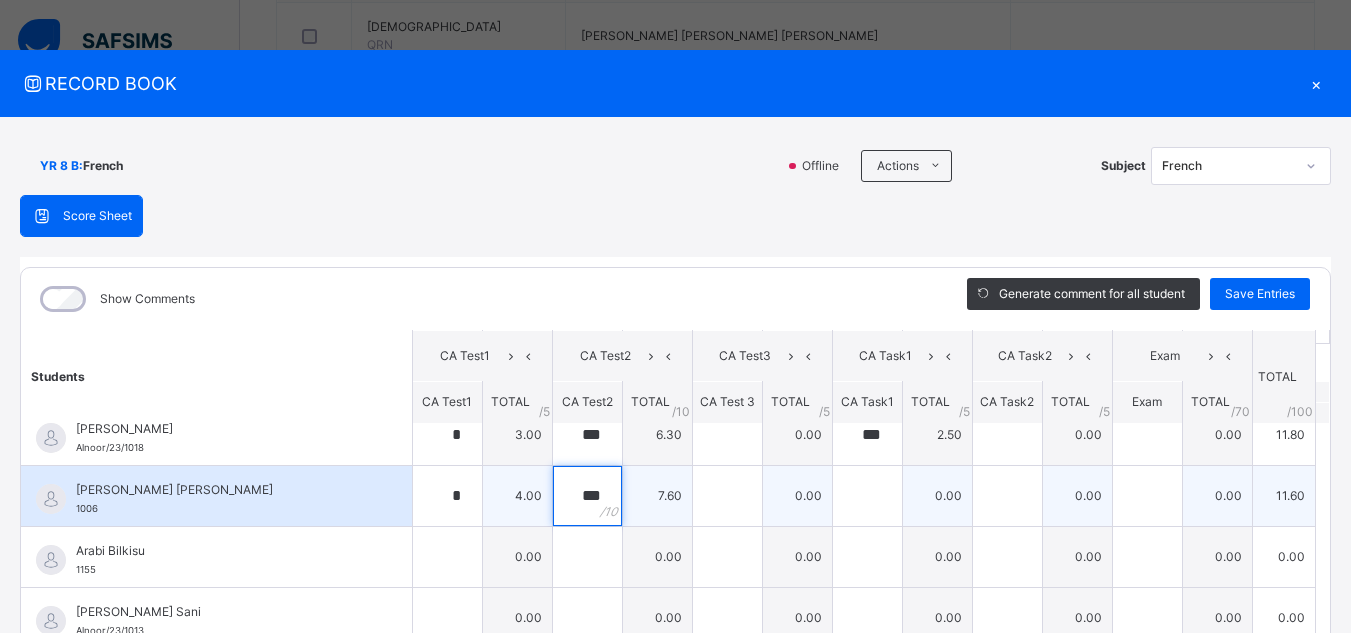 type on "***" 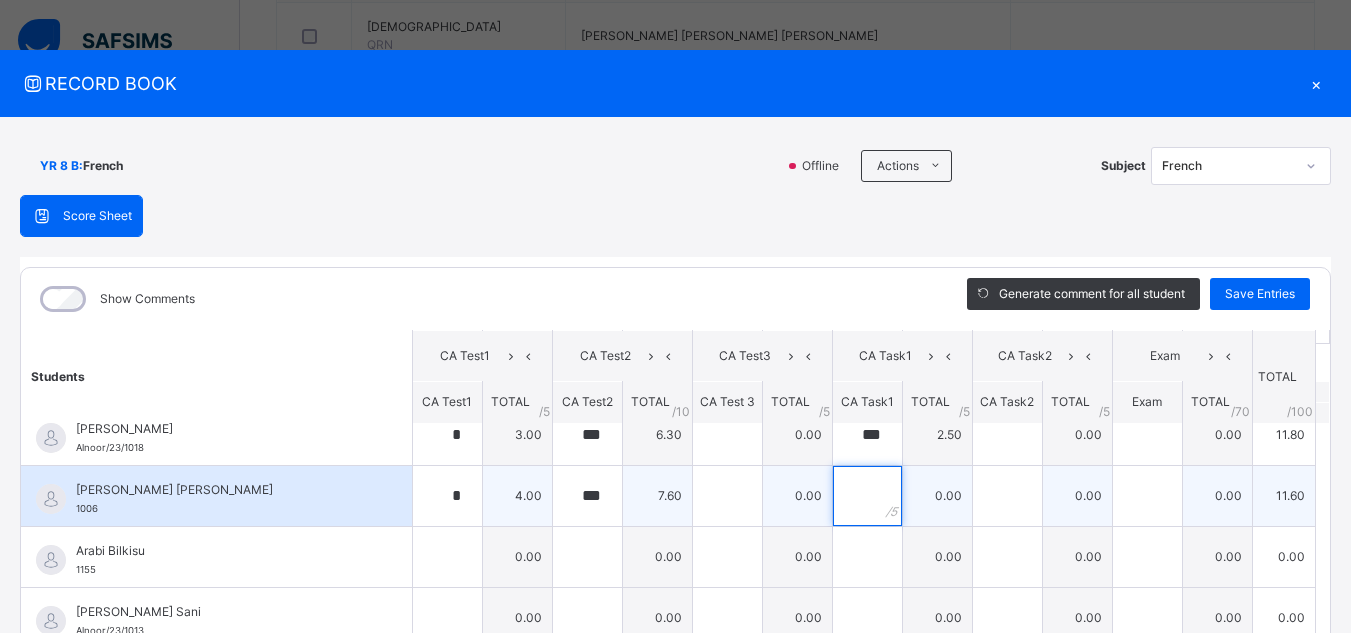 click at bounding box center [867, 496] 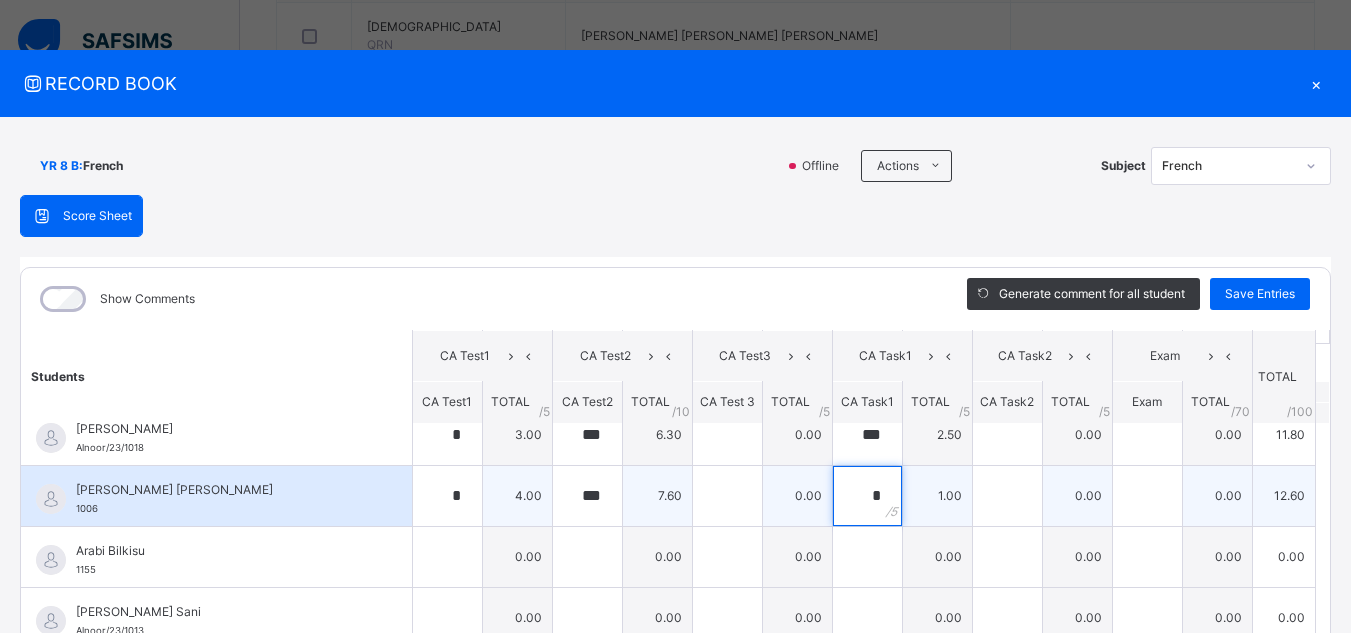 type on "*" 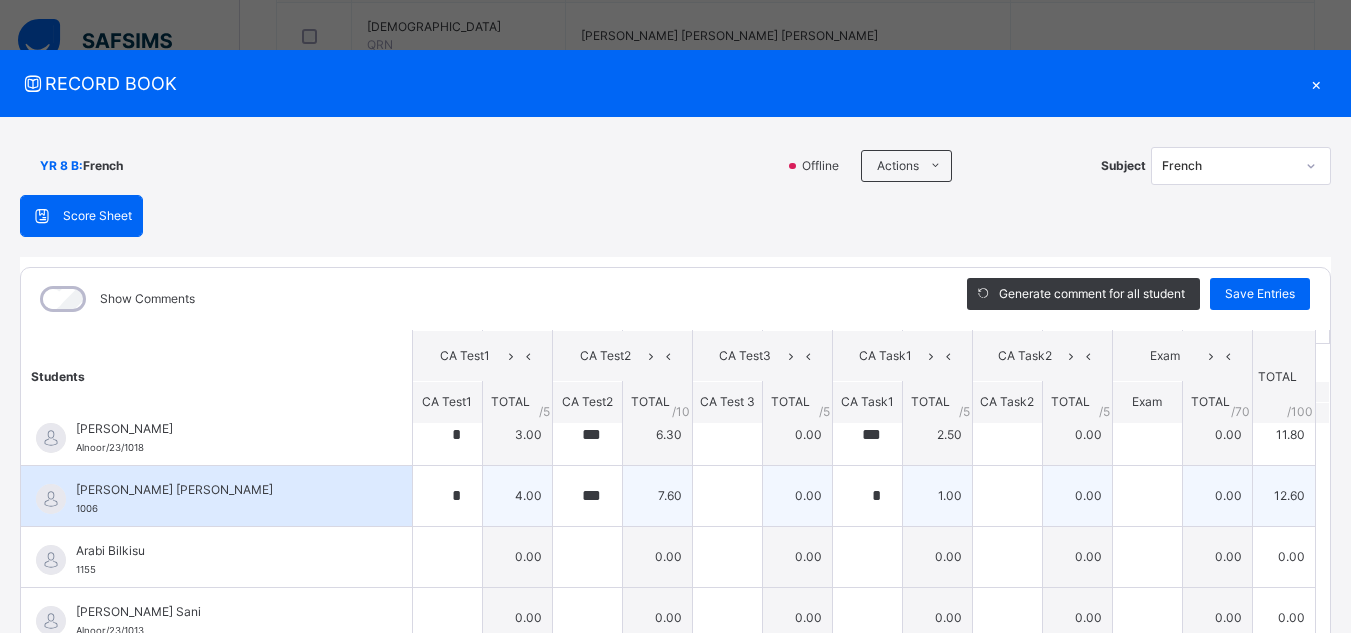 click on "7.60" at bounding box center (657, 495) 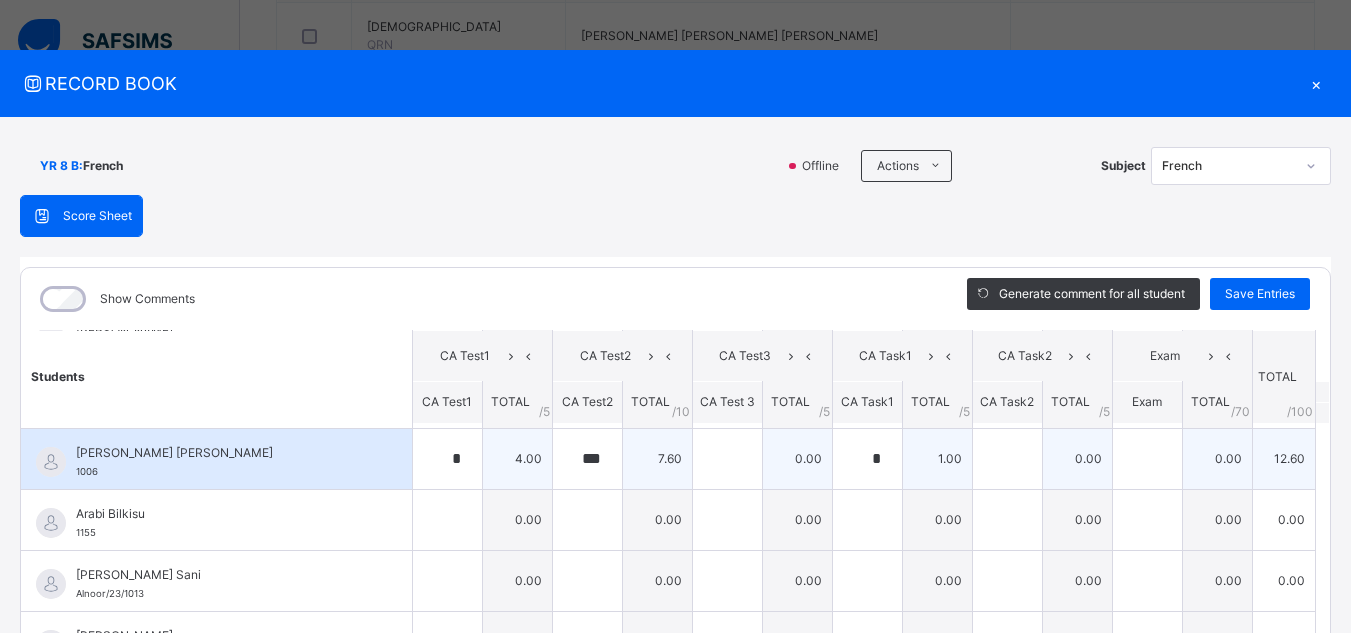 scroll, scrollTop: 120, scrollLeft: 0, axis: vertical 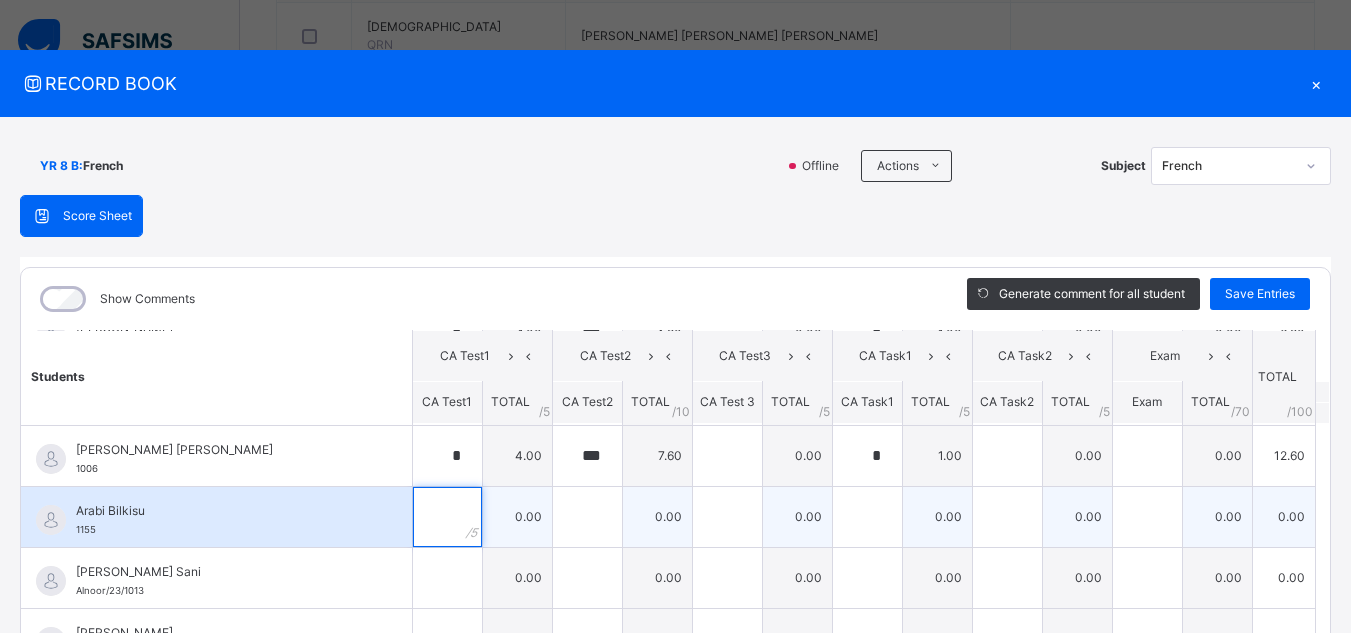 click at bounding box center [447, 517] 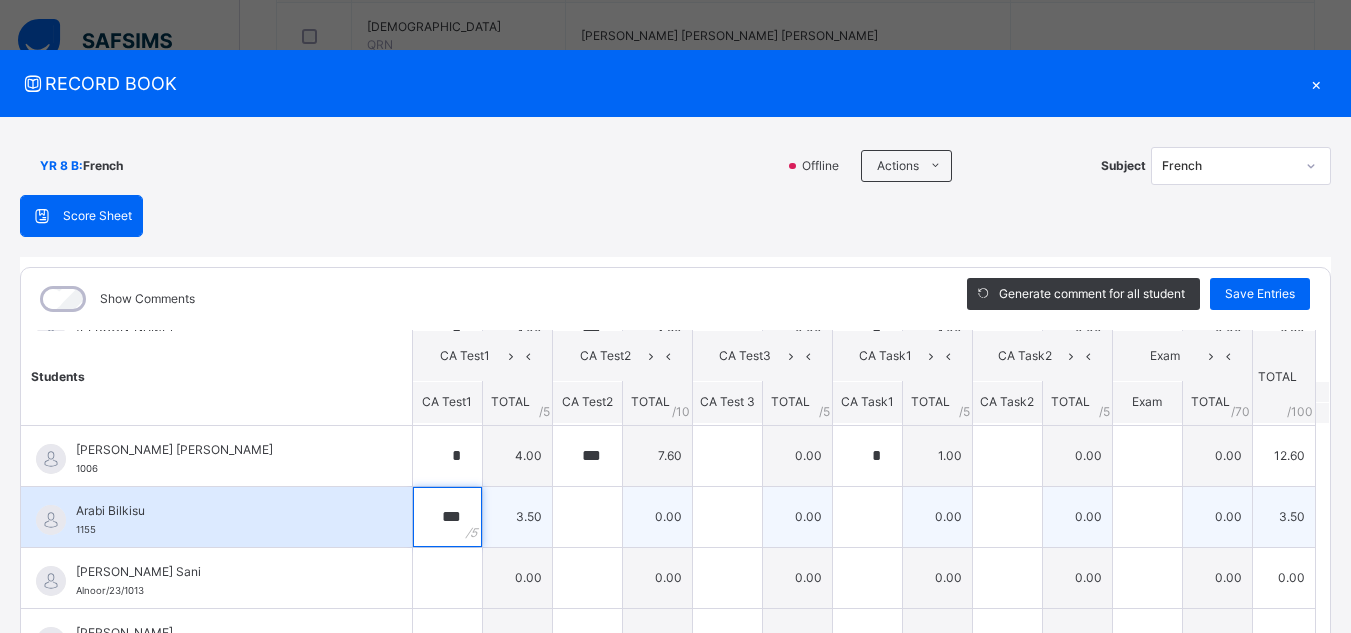type on "***" 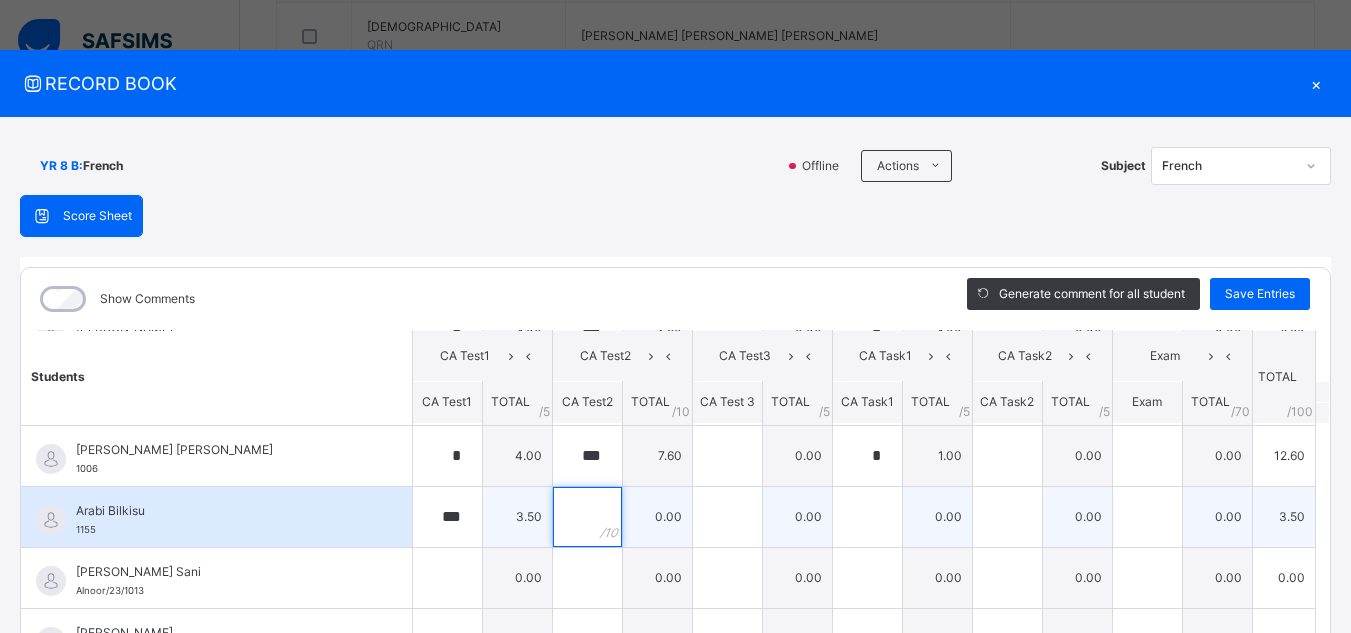 click at bounding box center [587, 517] 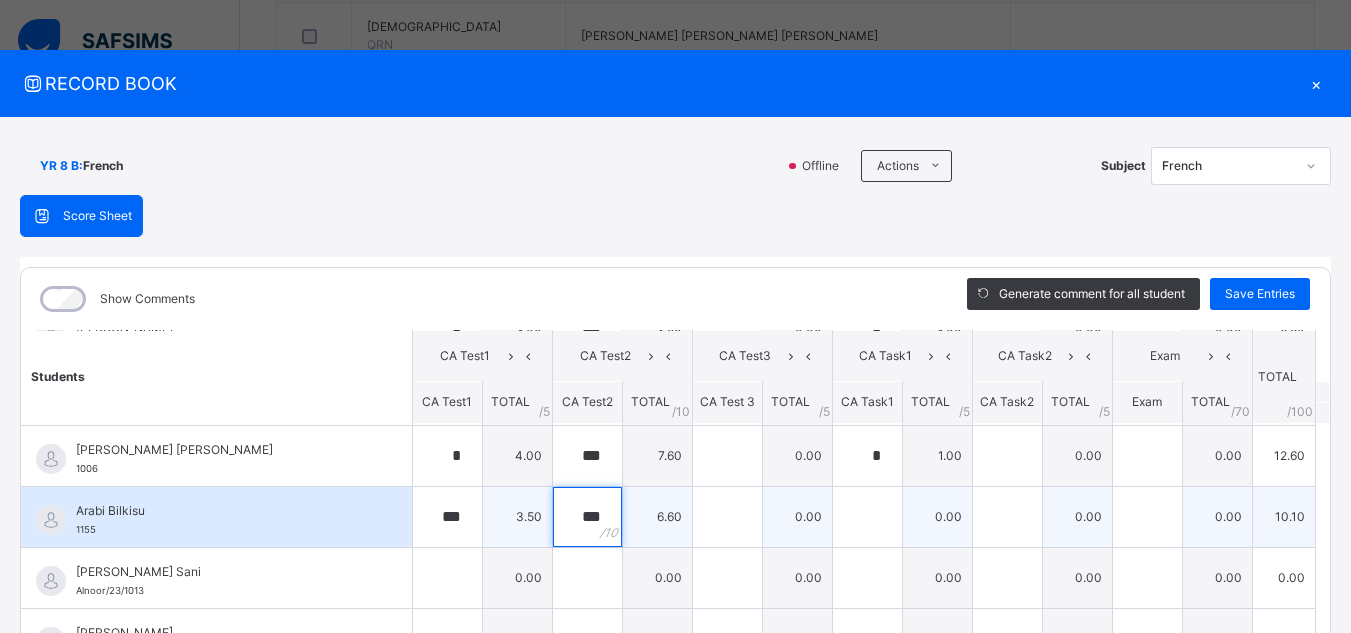 type on "***" 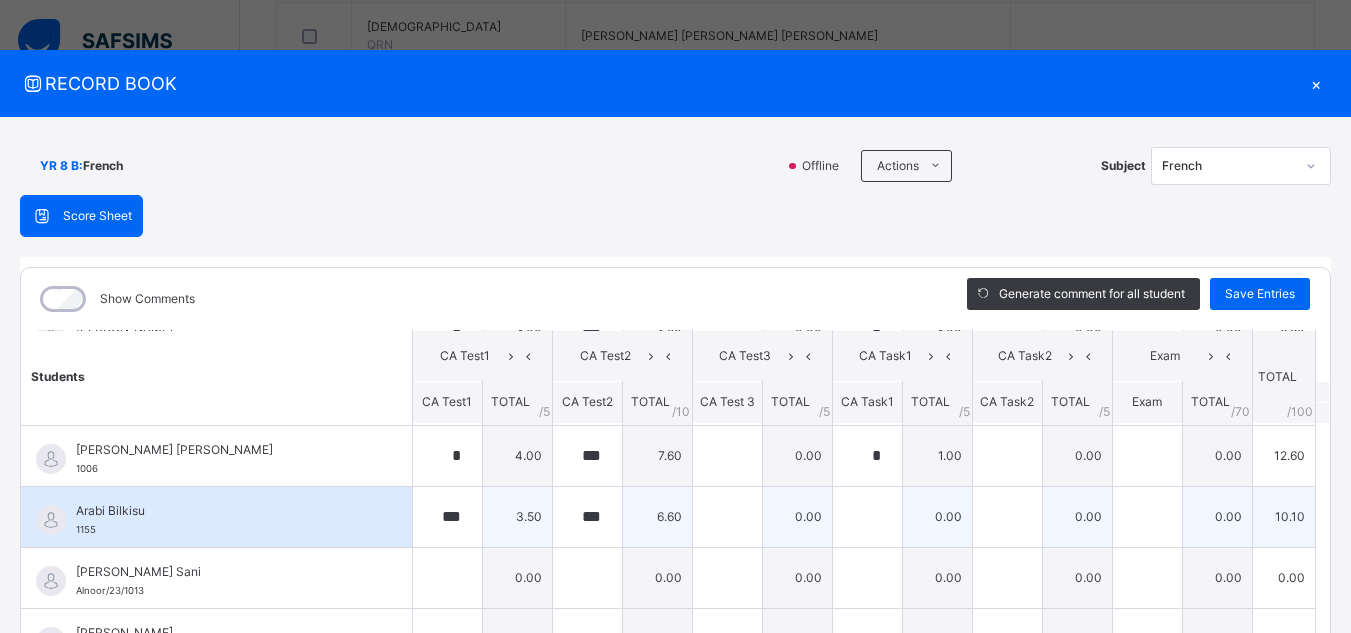click on "0.00" at bounding box center [937, 516] 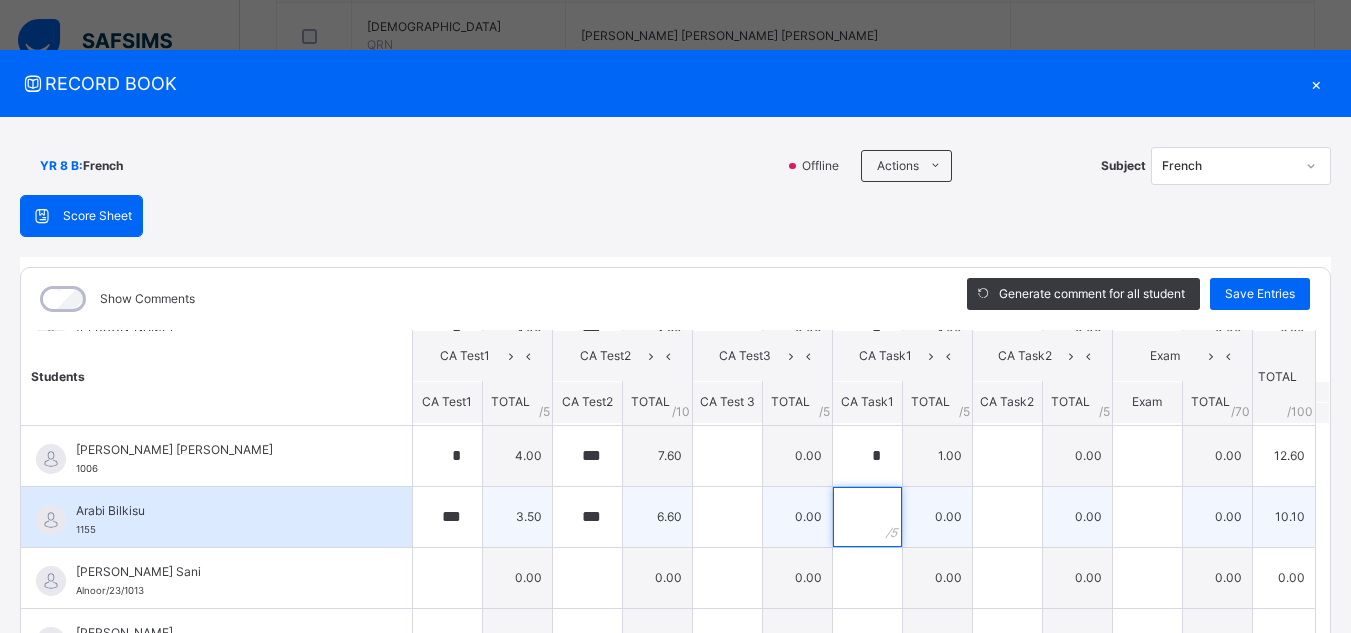 click at bounding box center (867, 517) 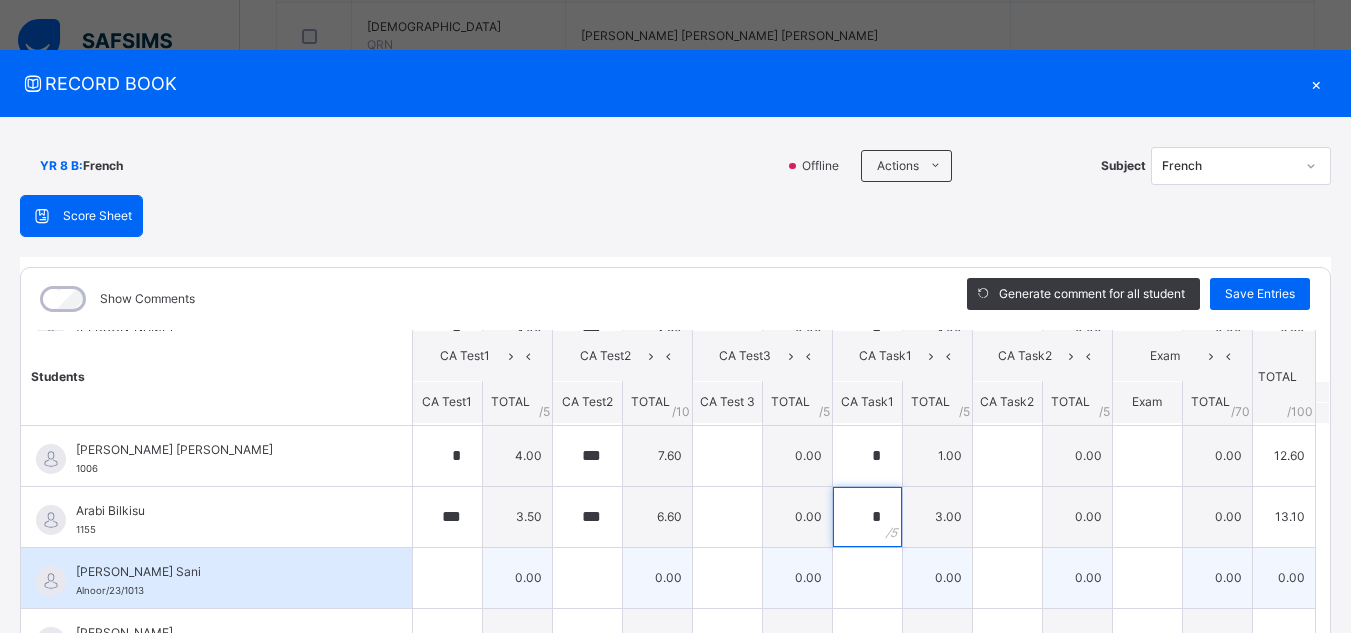 type on "*" 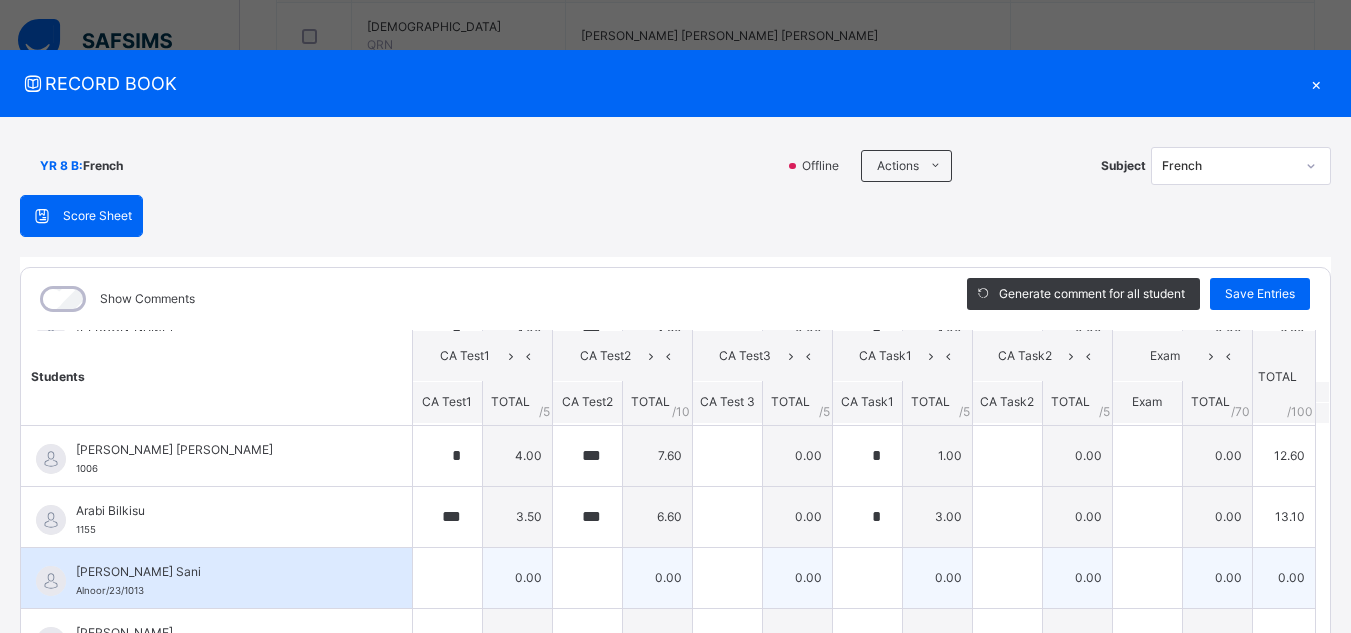 click on "0.00" at bounding box center (657, 577) 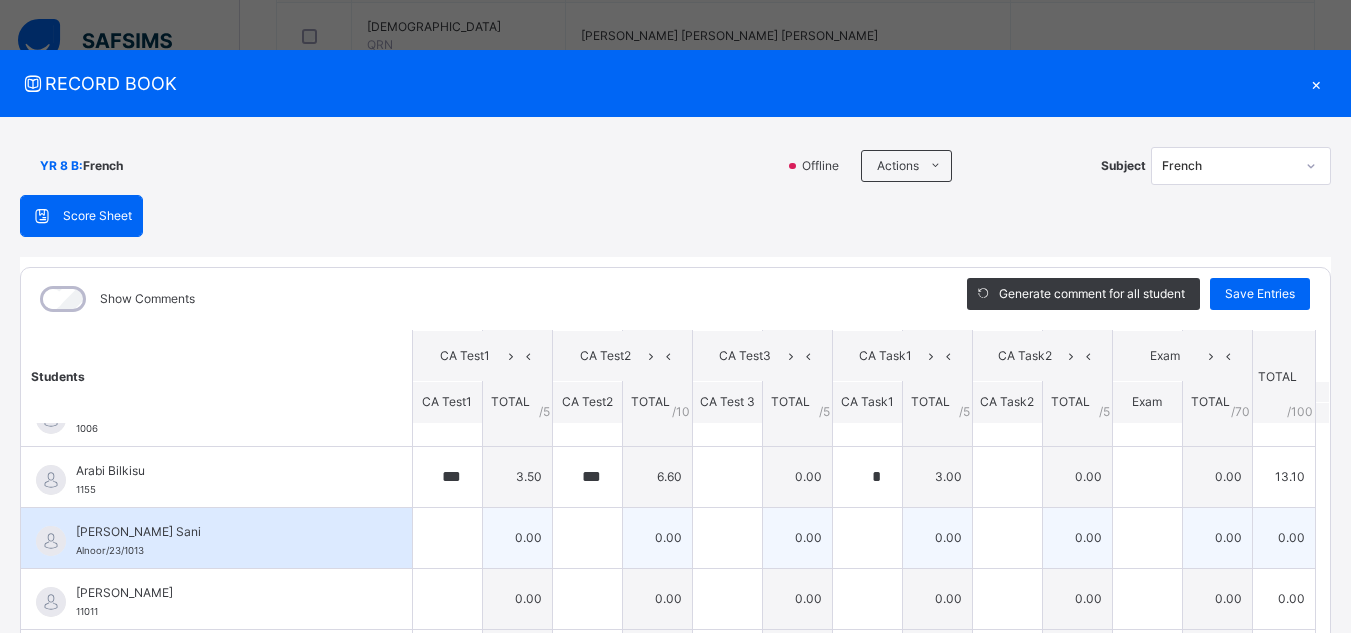 scroll, scrollTop: 200, scrollLeft: 0, axis: vertical 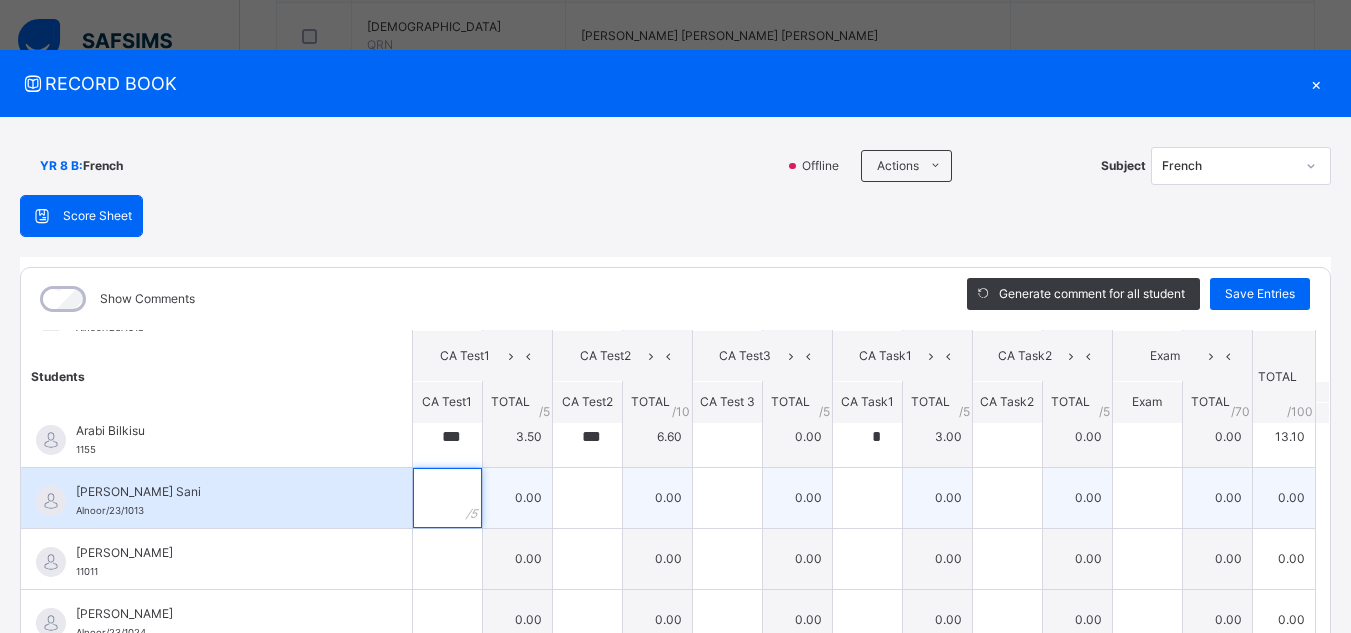 click at bounding box center (447, 498) 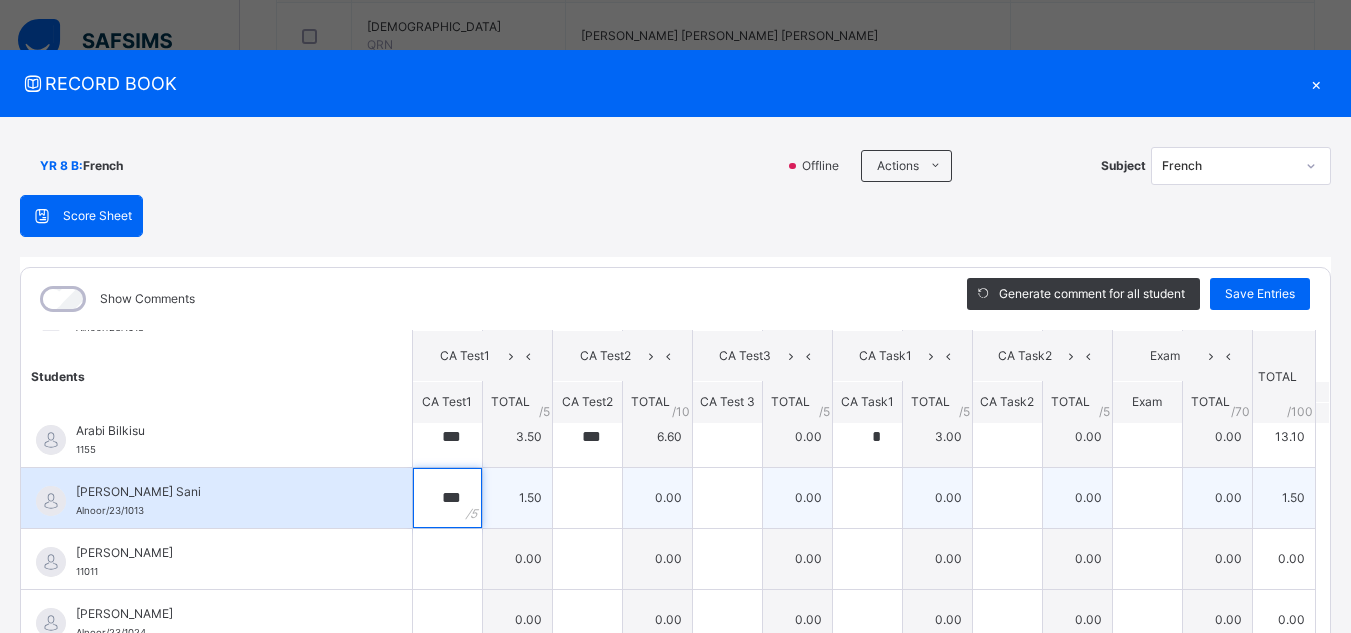 type on "***" 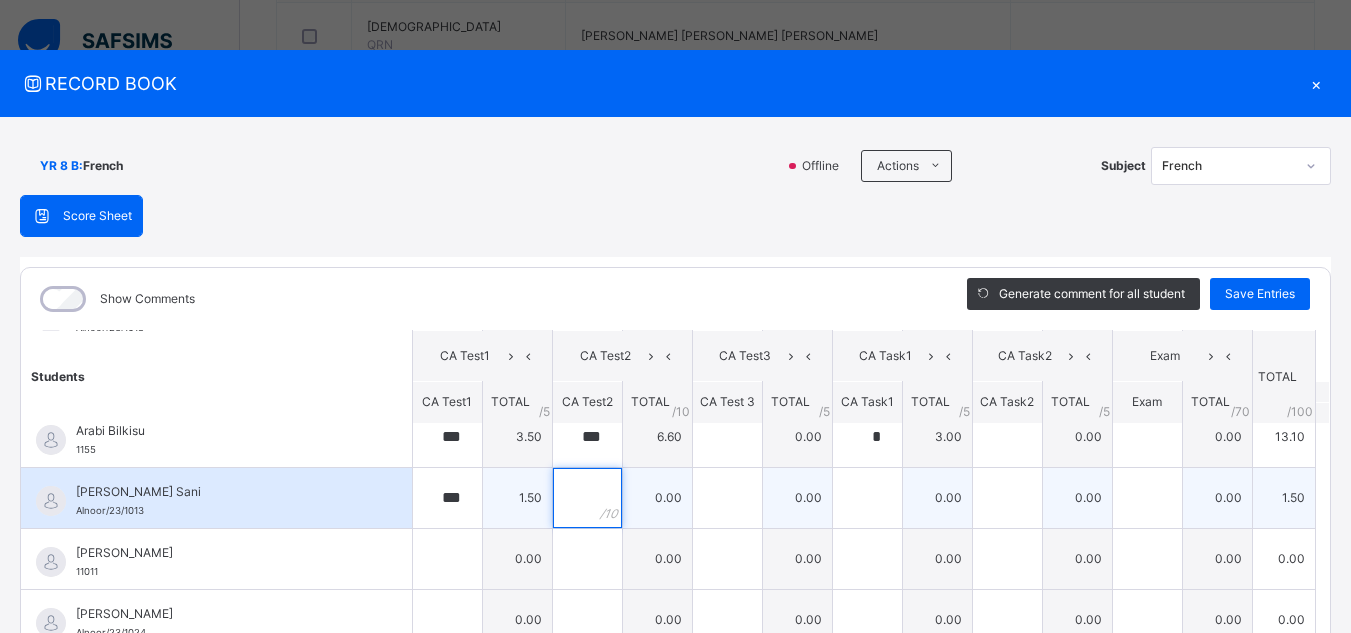 click at bounding box center (587, 498) 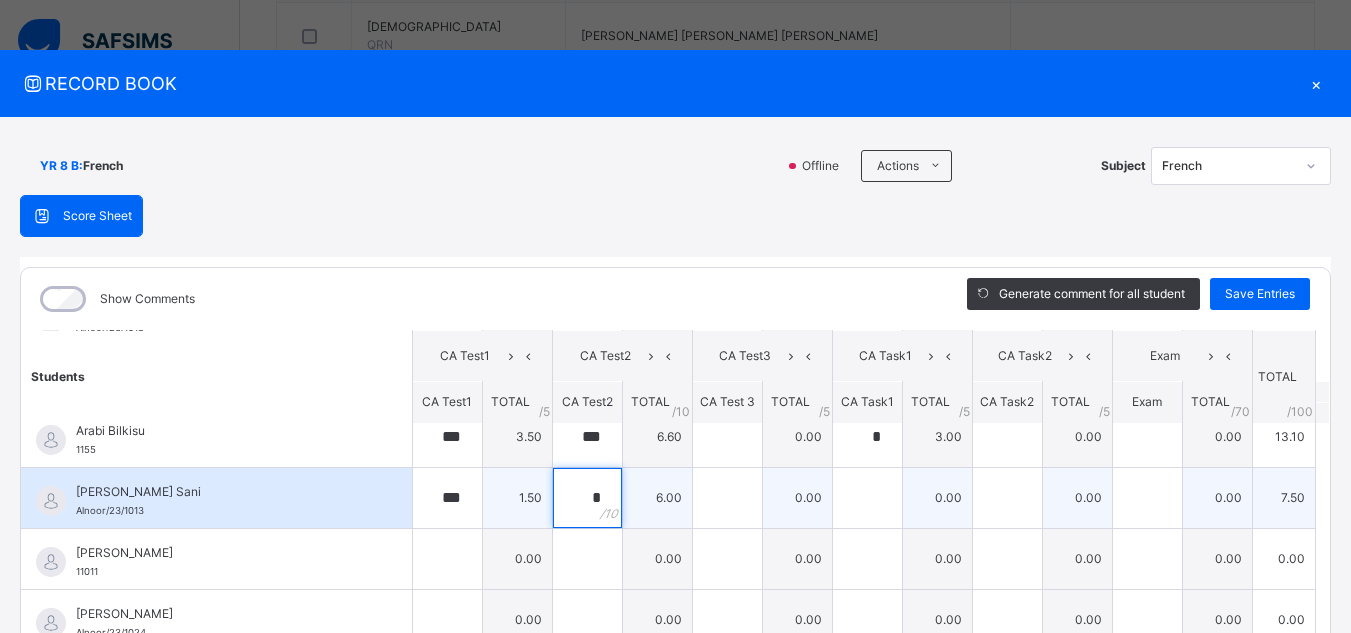 type on "*" 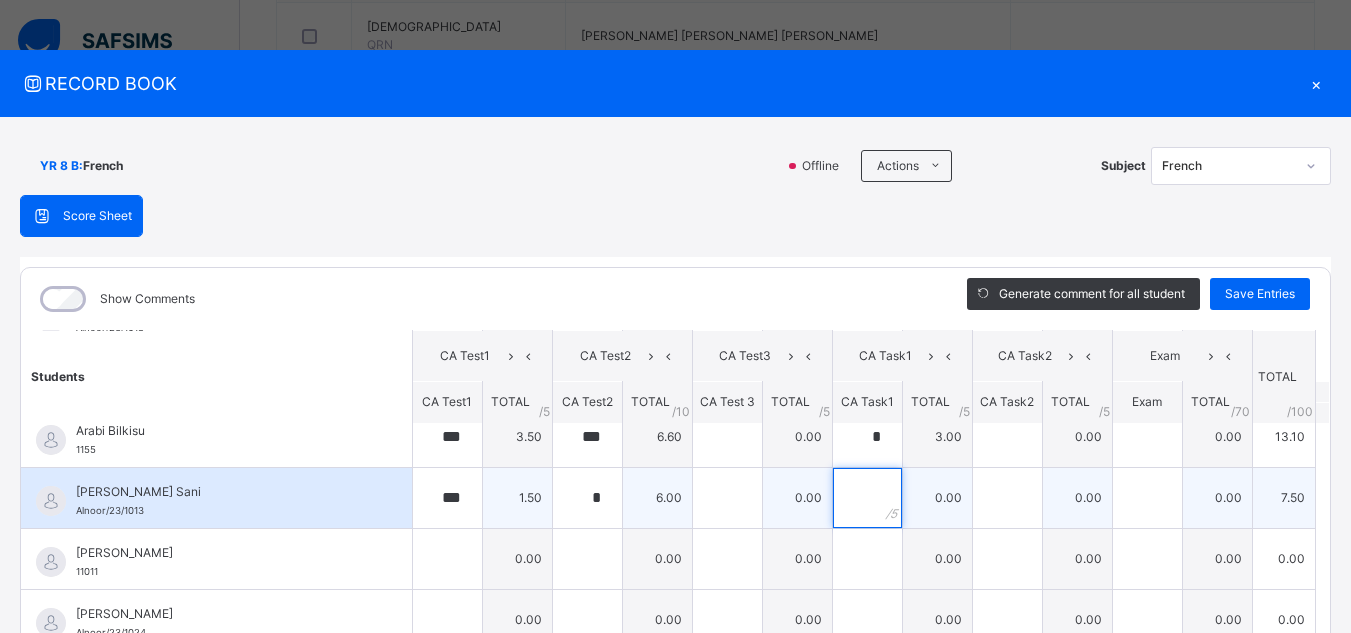 click at bounding box center [867, 498] 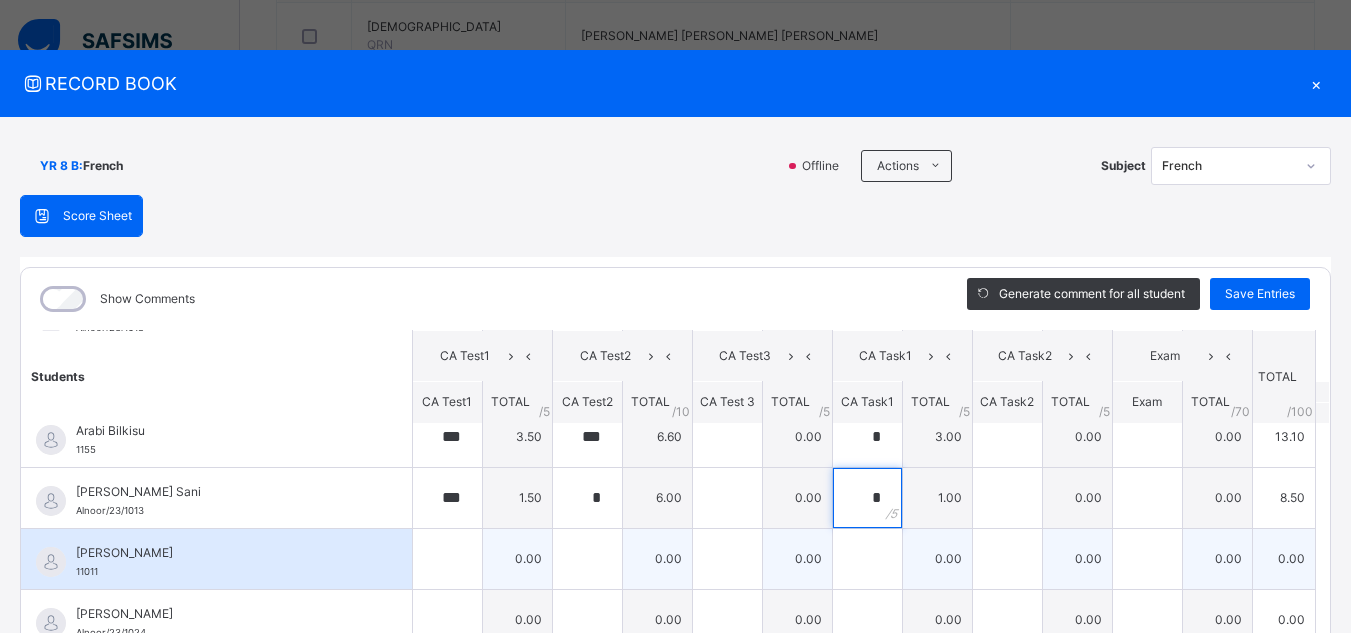 type on "*" 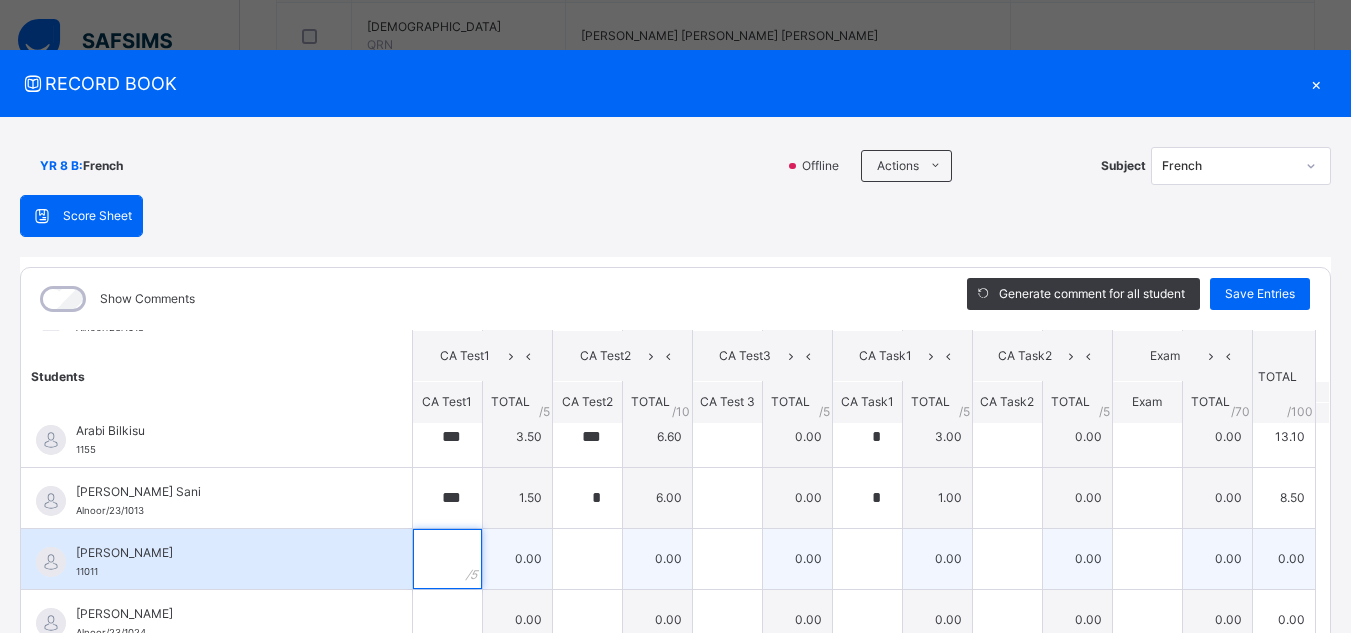 click at bounding box center [447, 559] 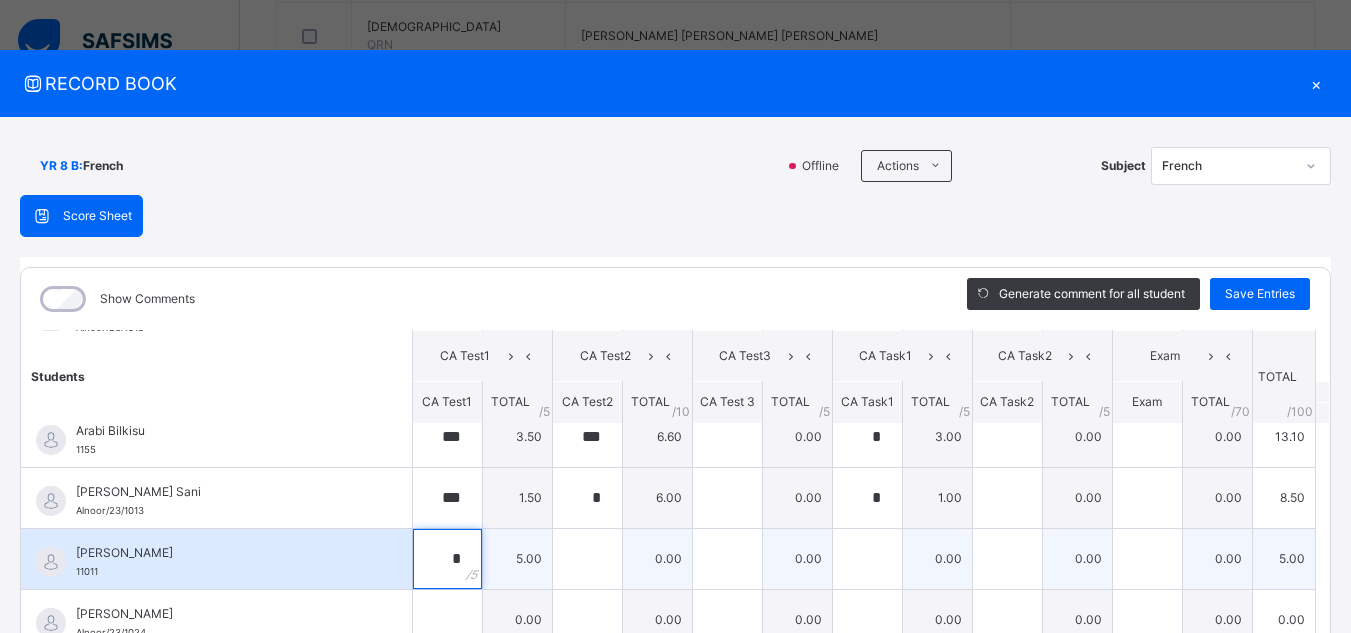 type on "*" 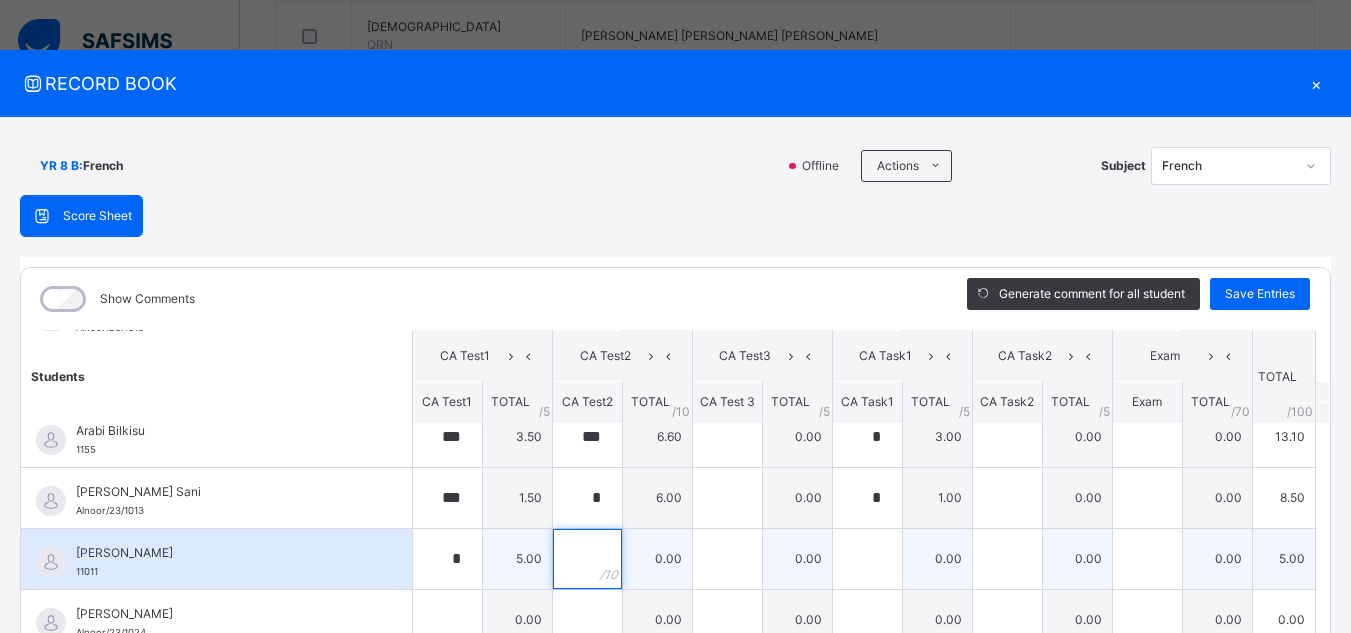 click at bounding box center (587, 559) 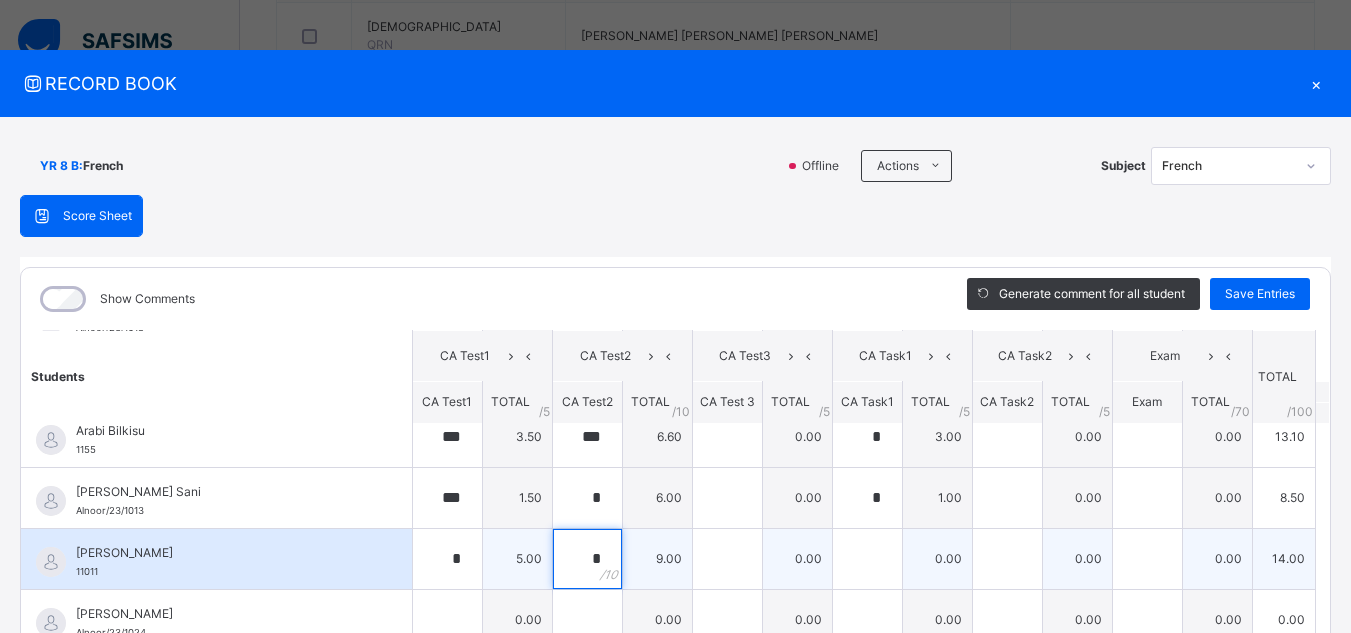 type on "*" 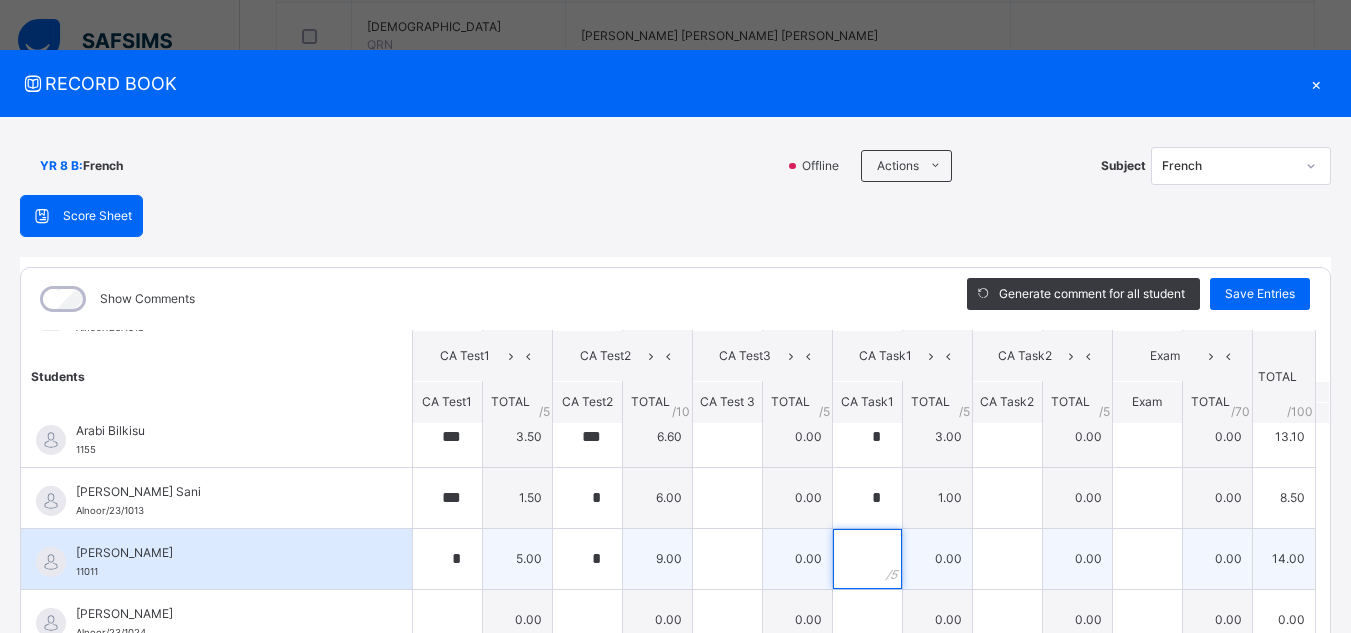 click at bounding box center (867, 559) 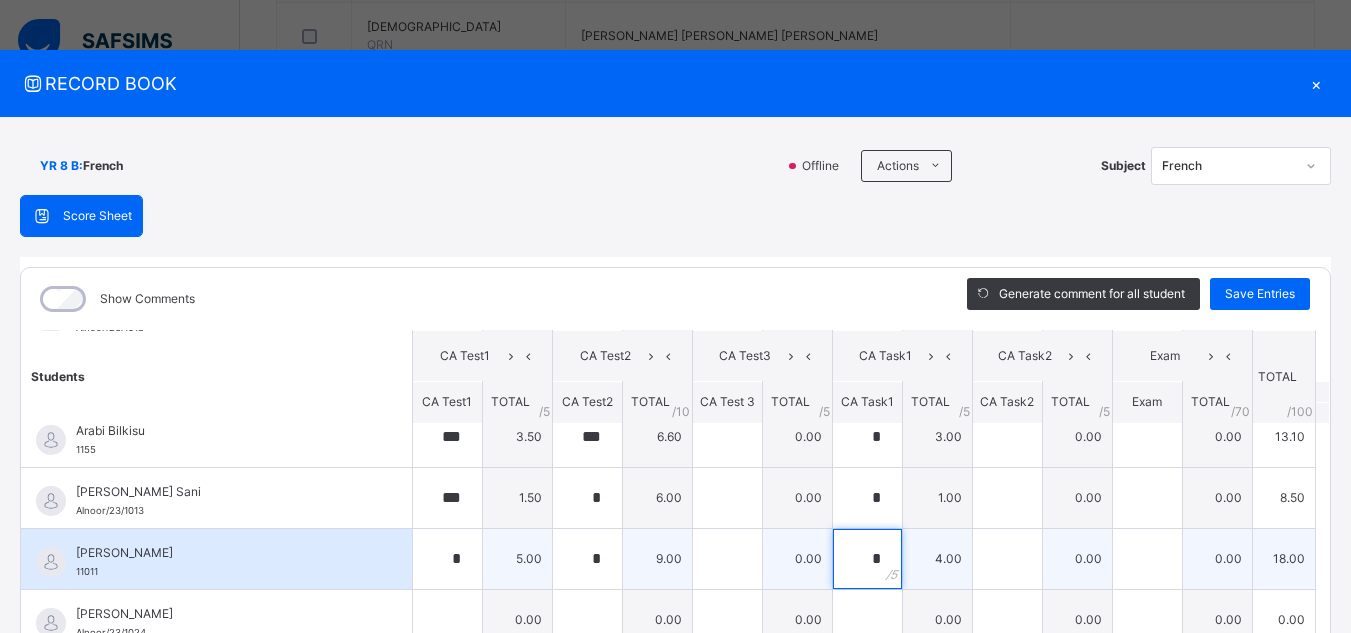 type on "*" 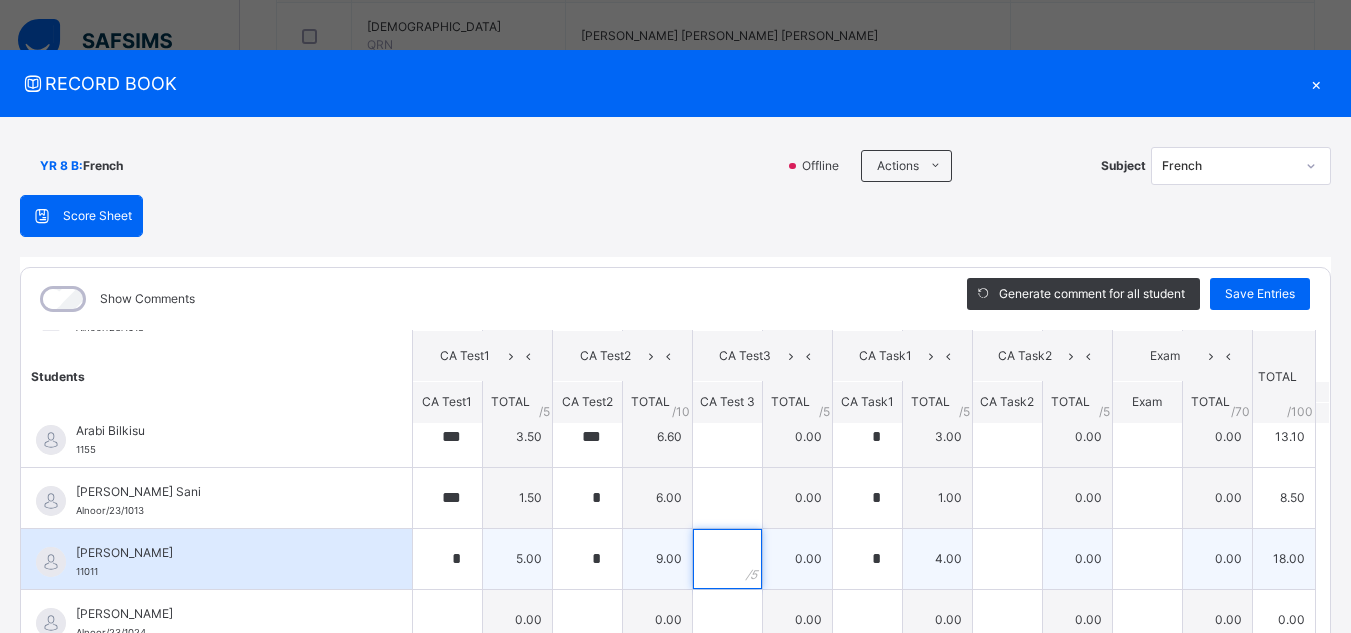 click at bounding box center [727, 559] 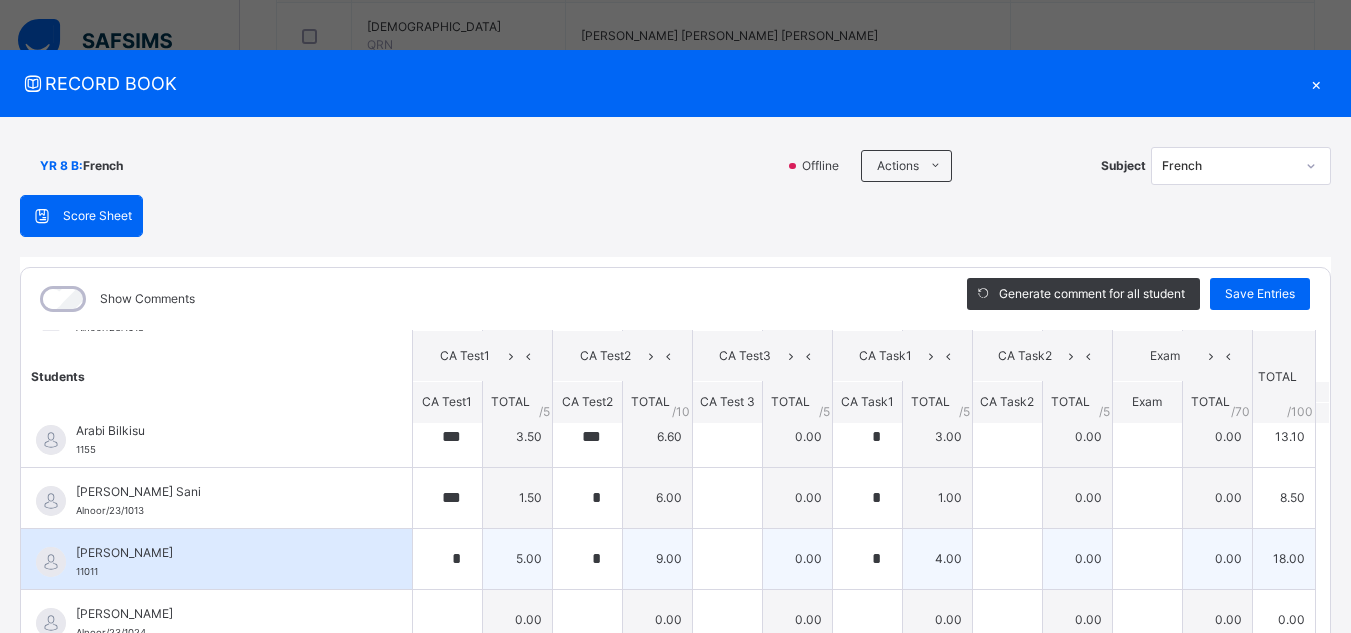 click on "9.00" at bounding box center [657, 558] 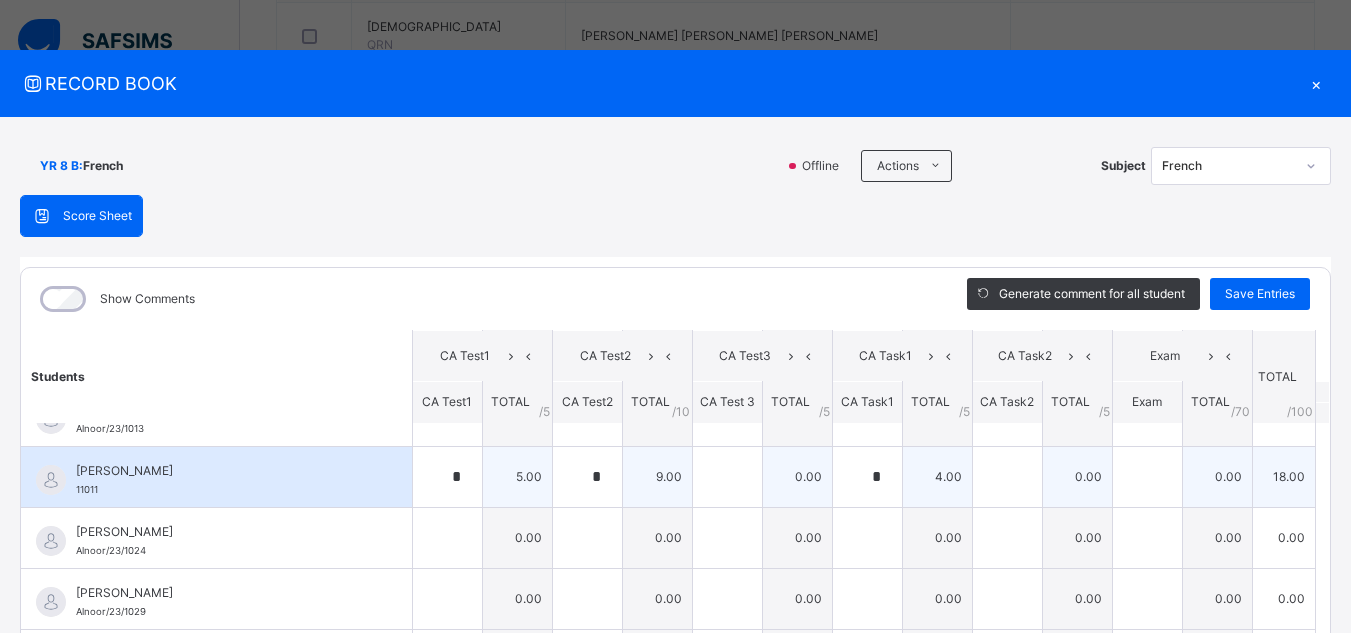 scroll, scrollTop: 320, scrollLeft: 0, axis: vertical 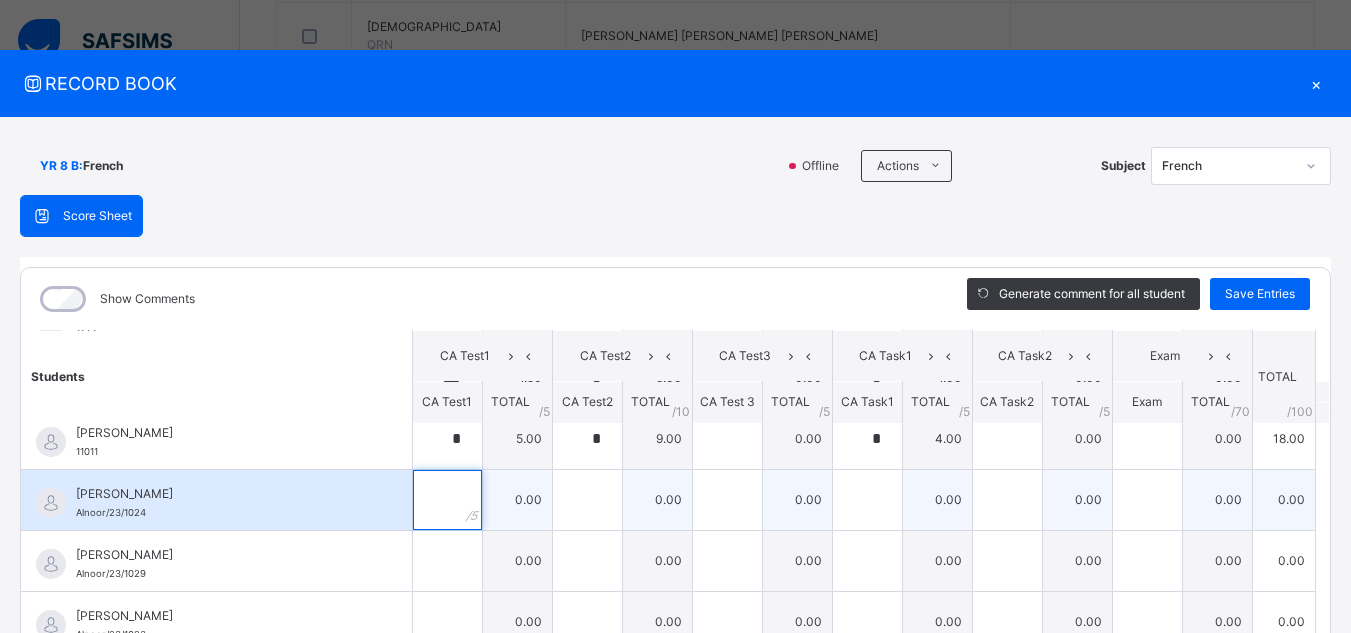 click at bounding box center [447, 500] 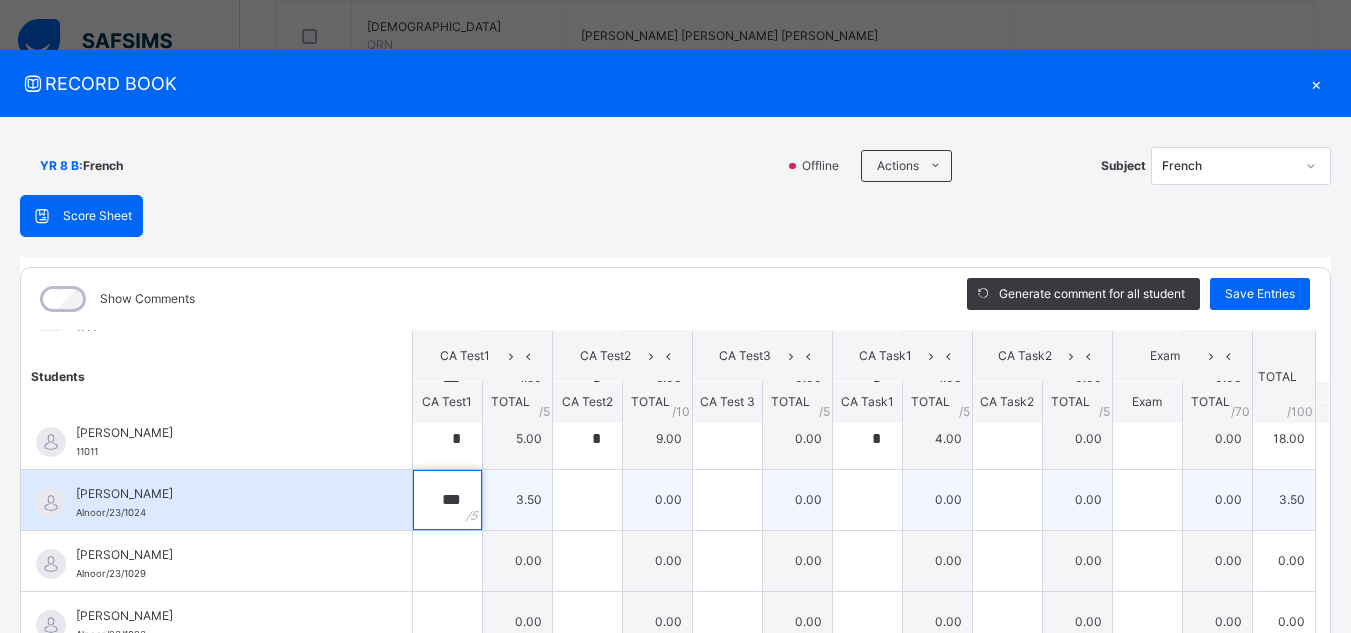 type on "***" 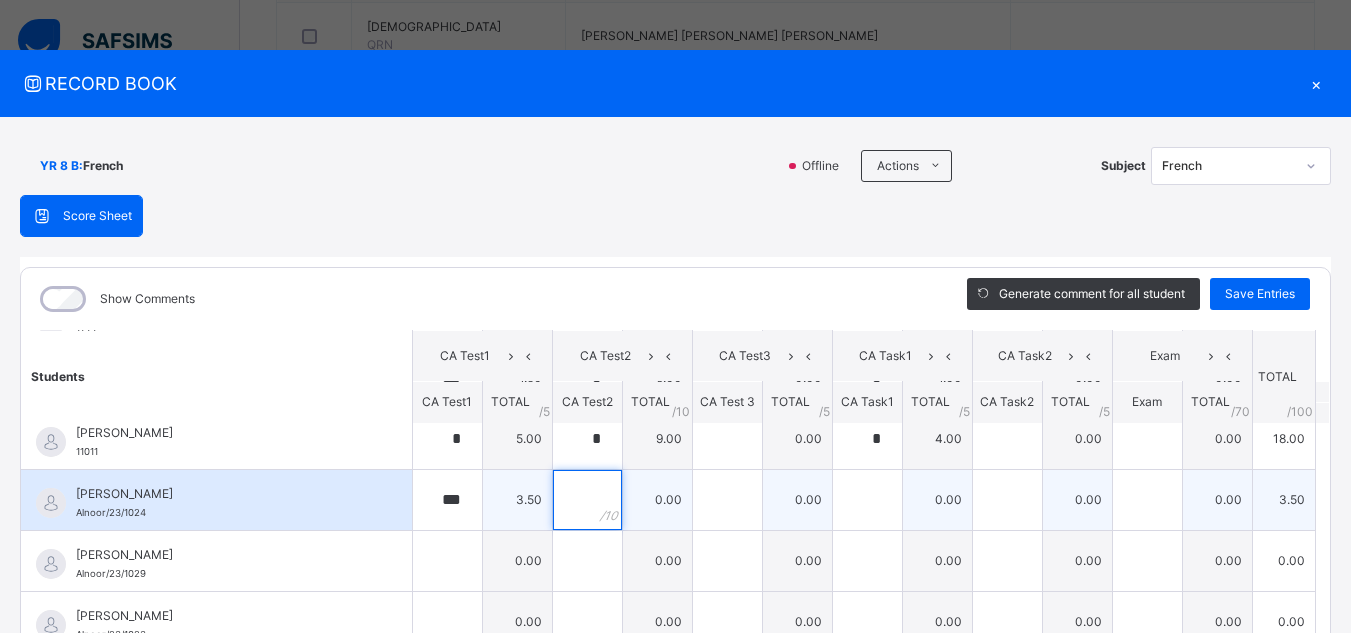 click at bounding box center (587, 500) 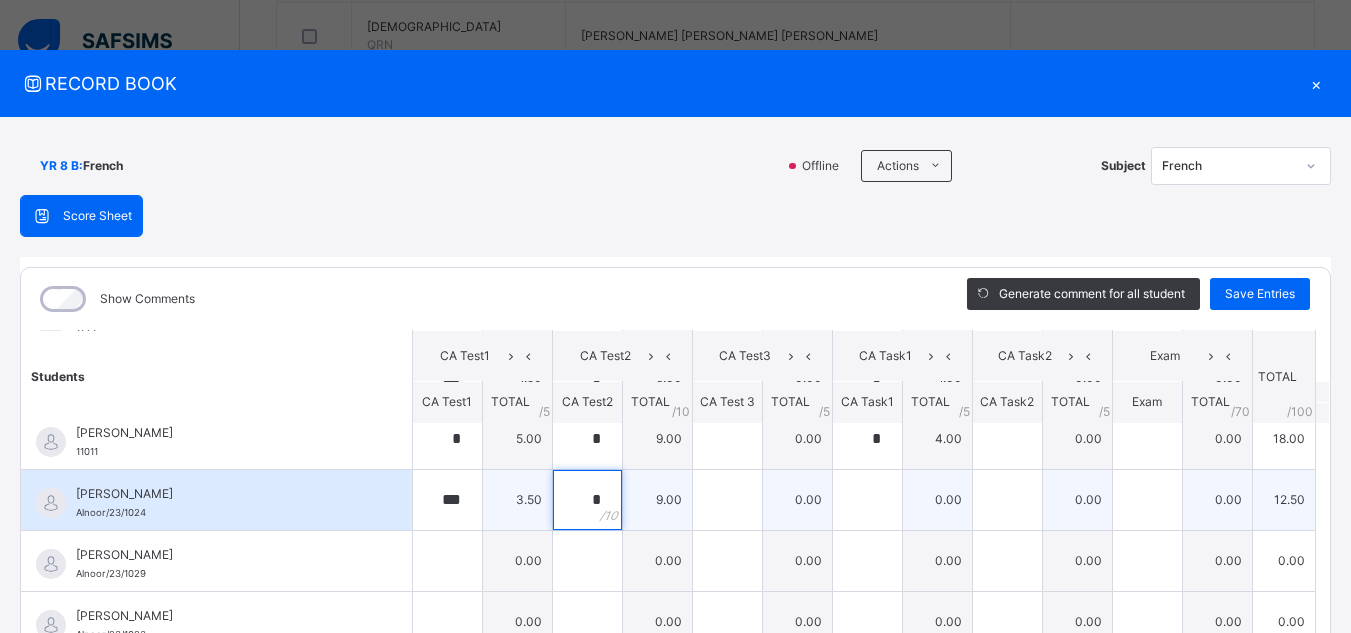 type on "*" 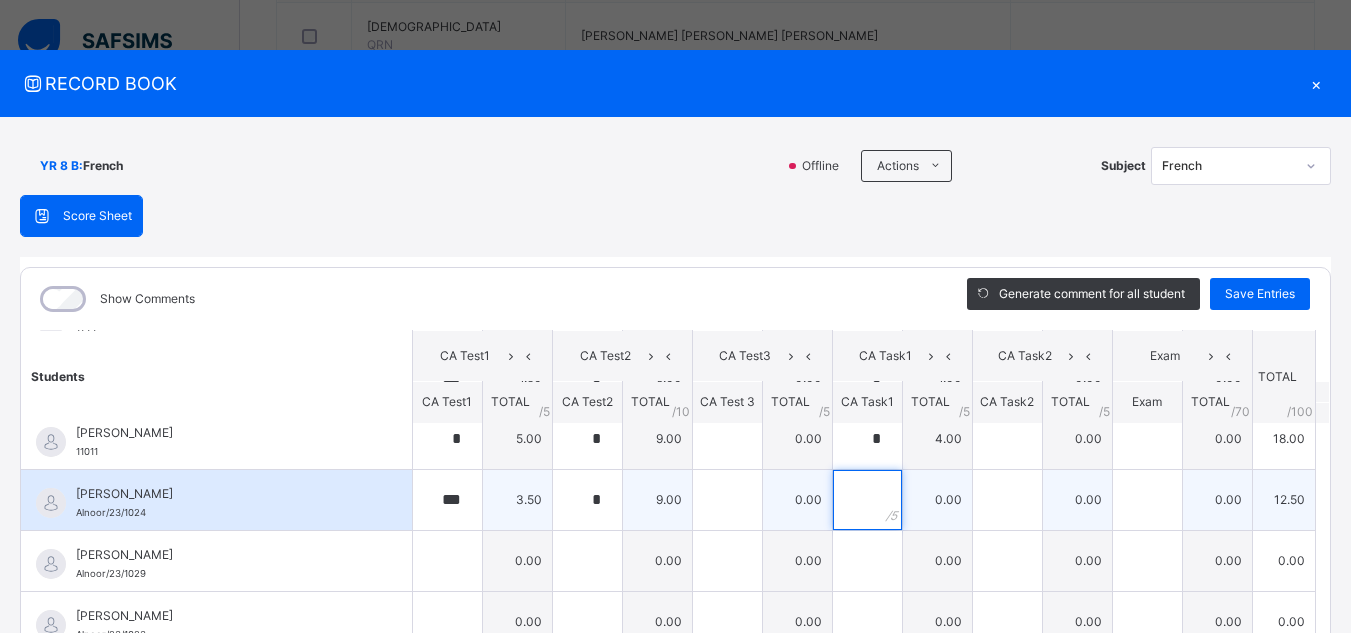 click at bounding box center [867, 500] 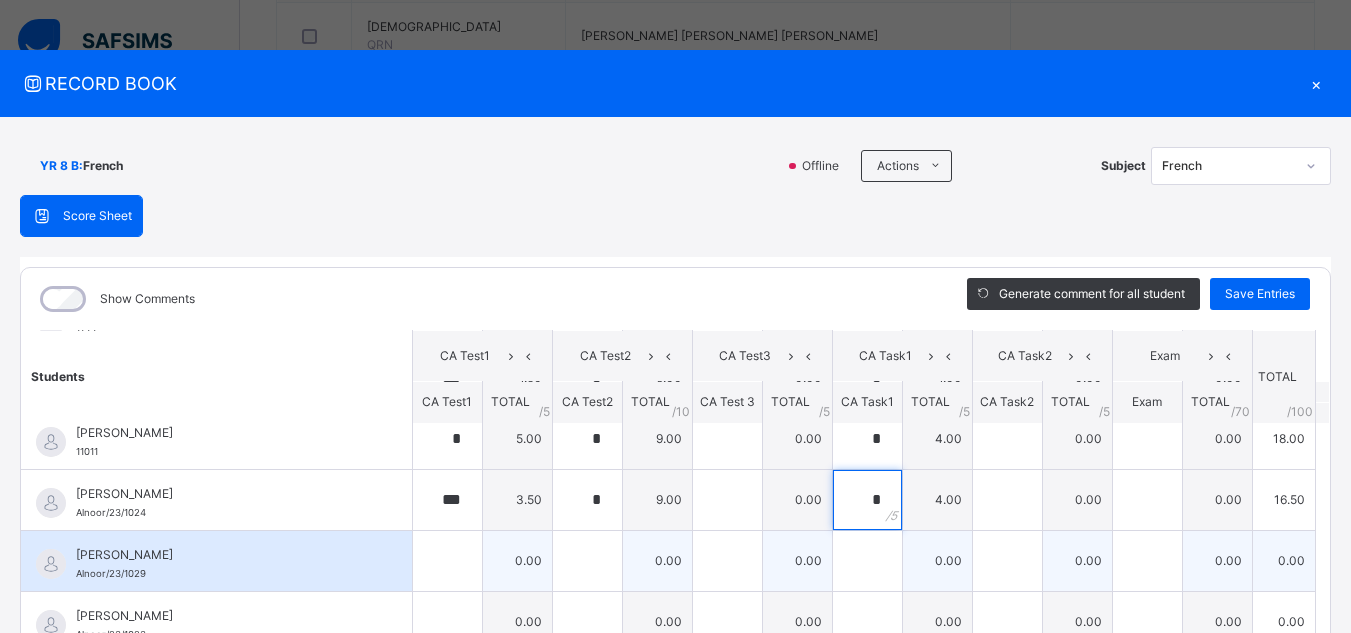 type on "*" 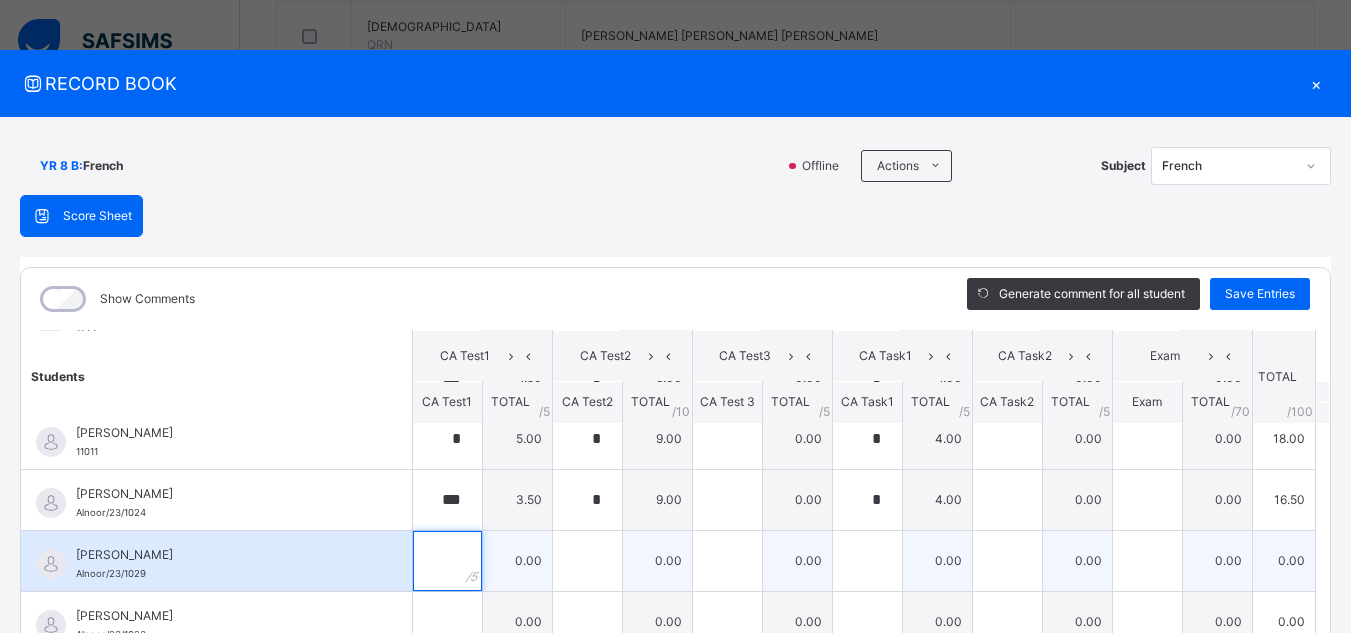 click at bounding box center (447, 561) 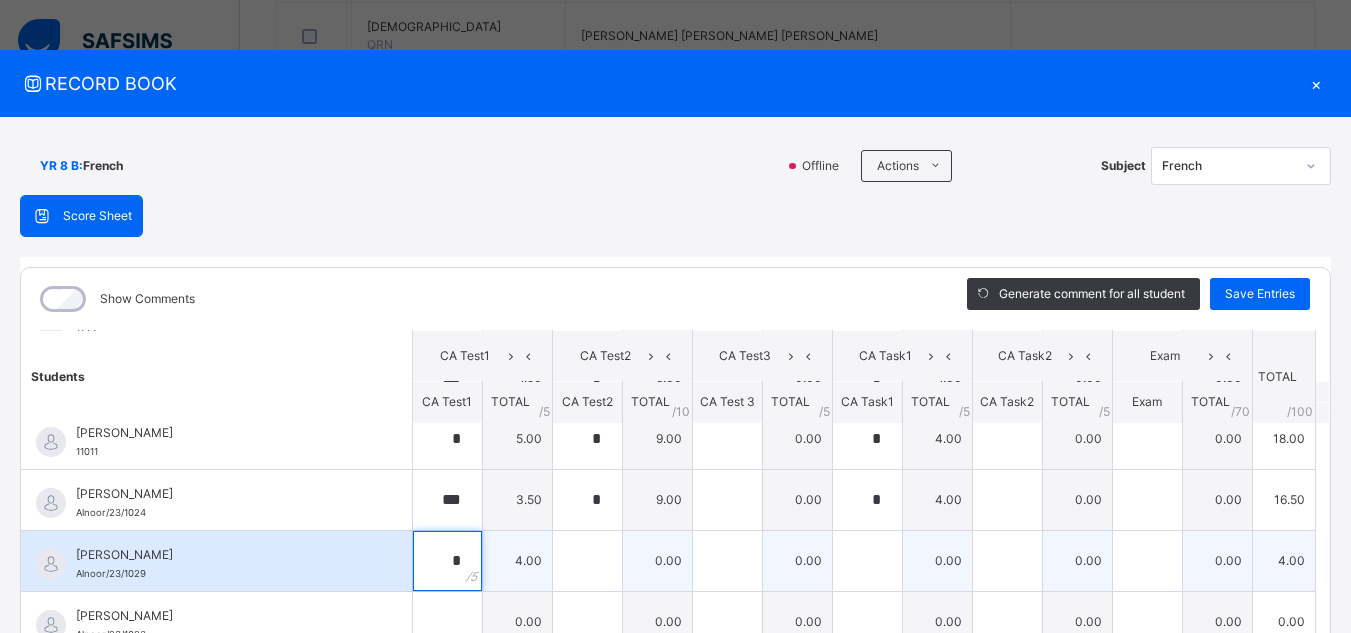 type on "*" 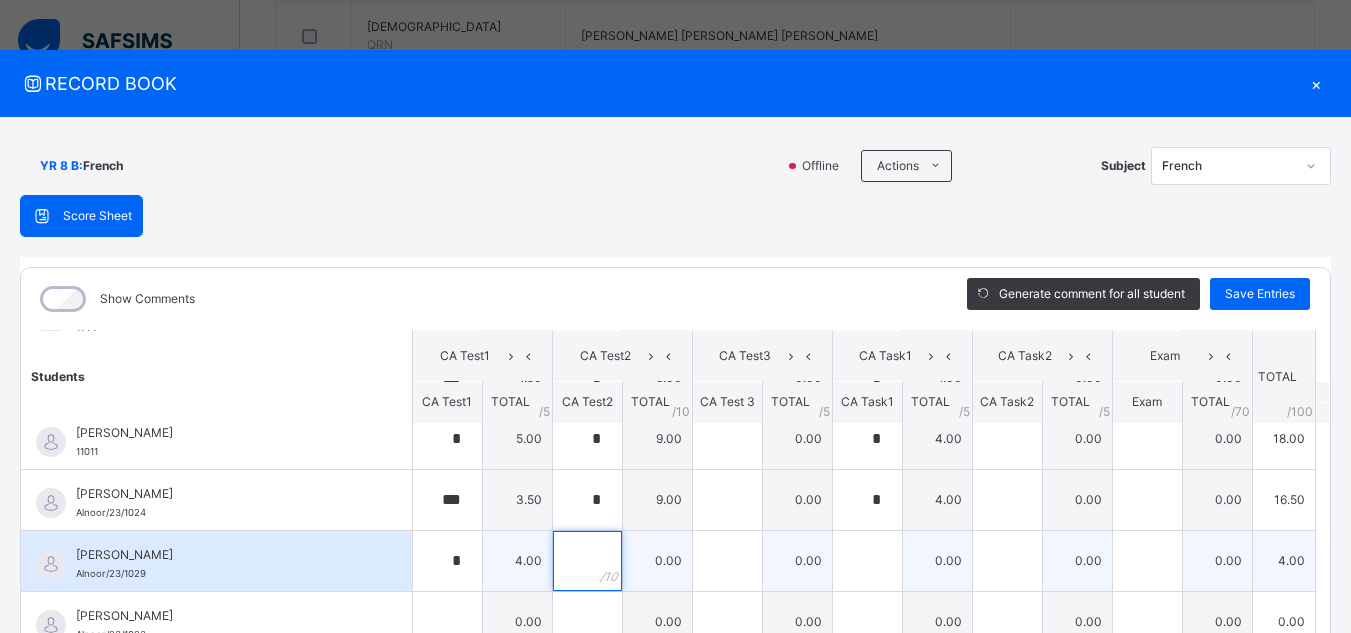 click at bounding box center [587, 561] 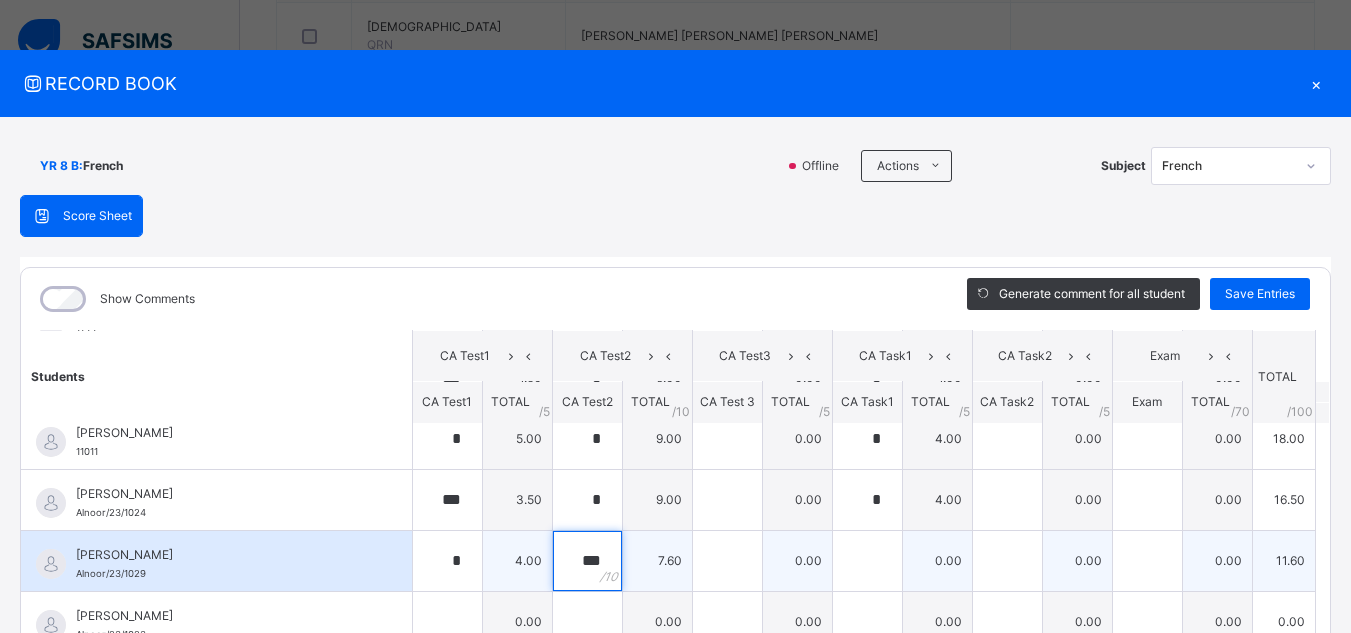type on "***" 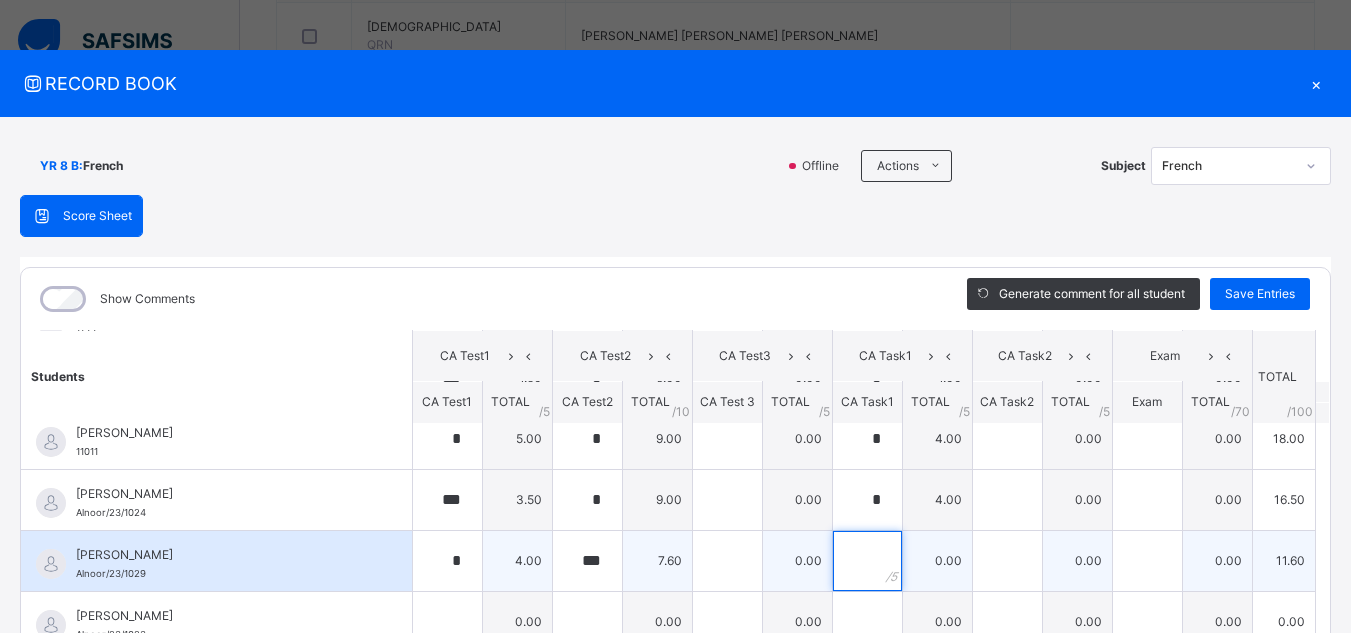 click at bounding box center (867, 561) 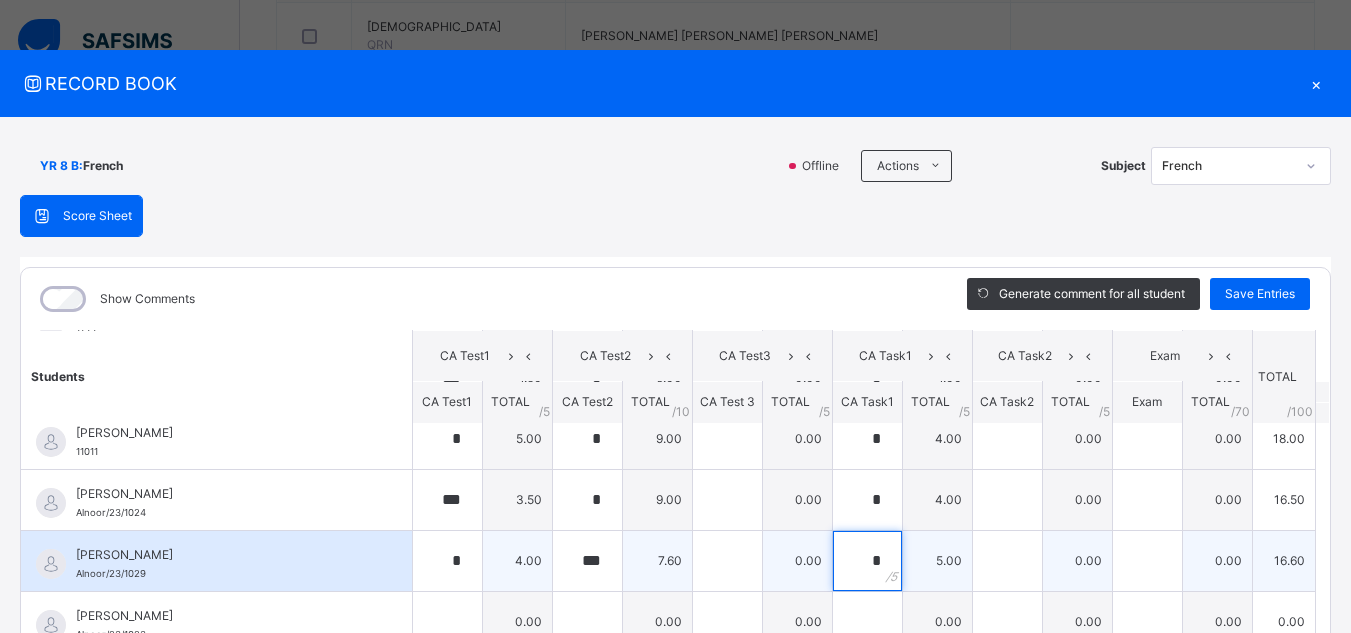 type on "*" 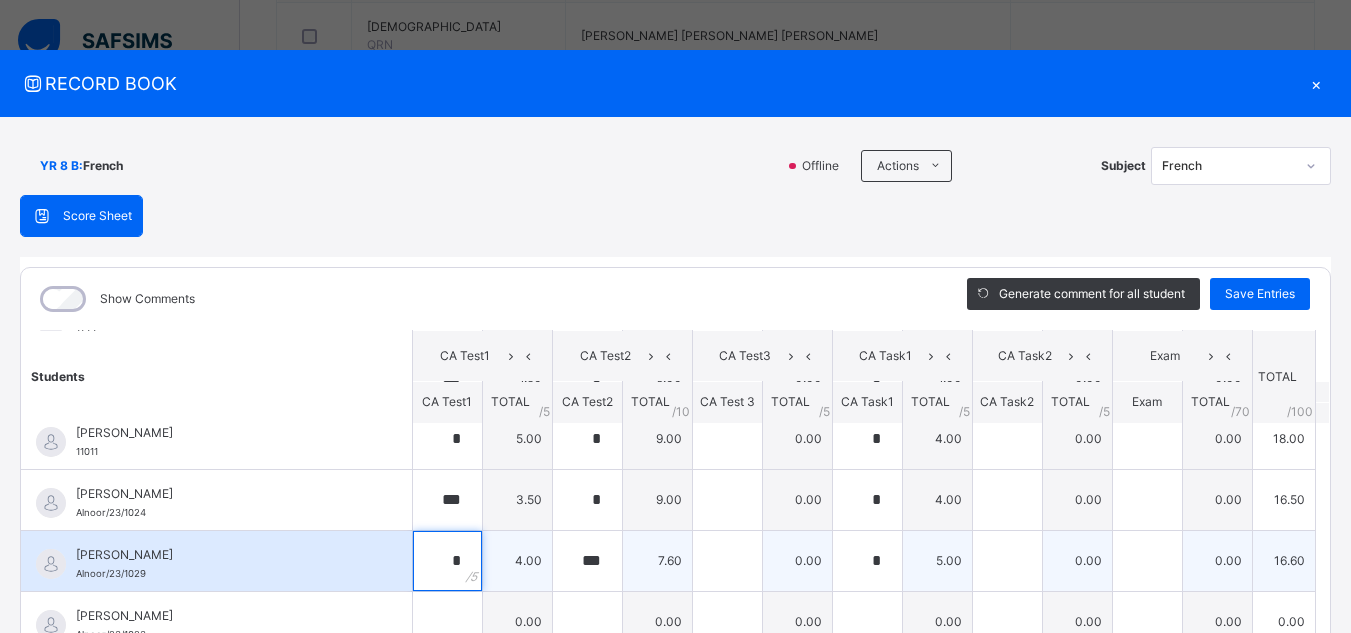 click on "*" at bounding box center [447, 561] 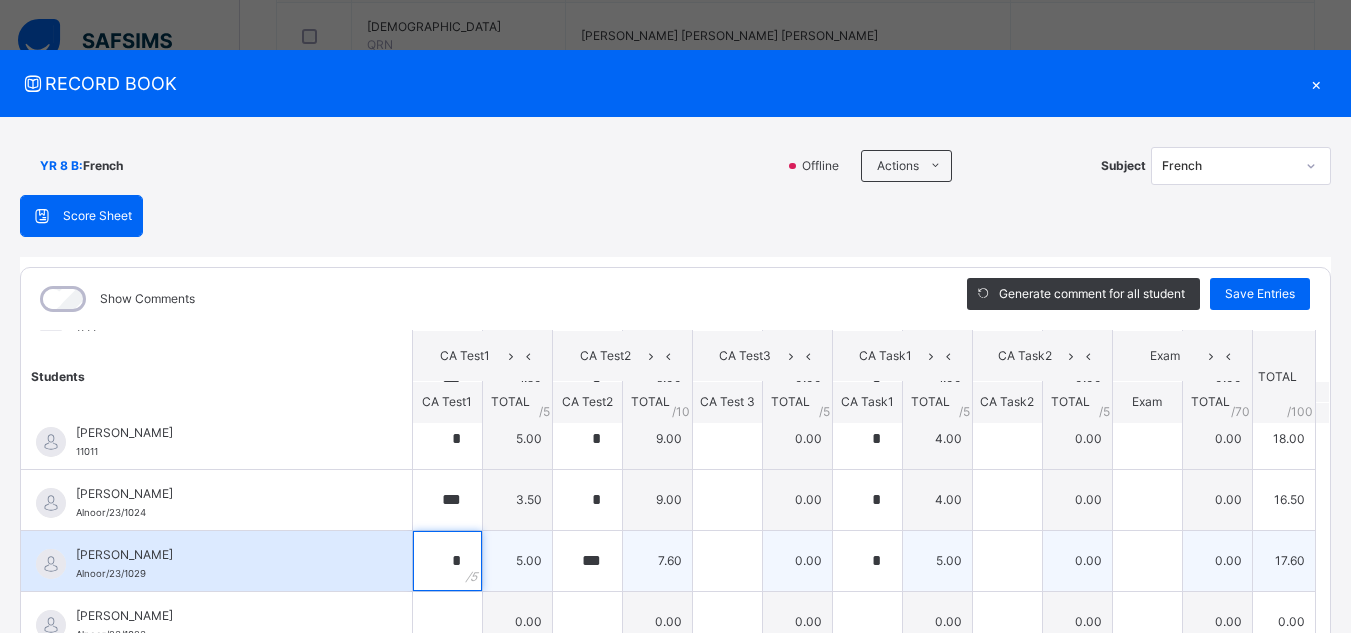 type on "*" 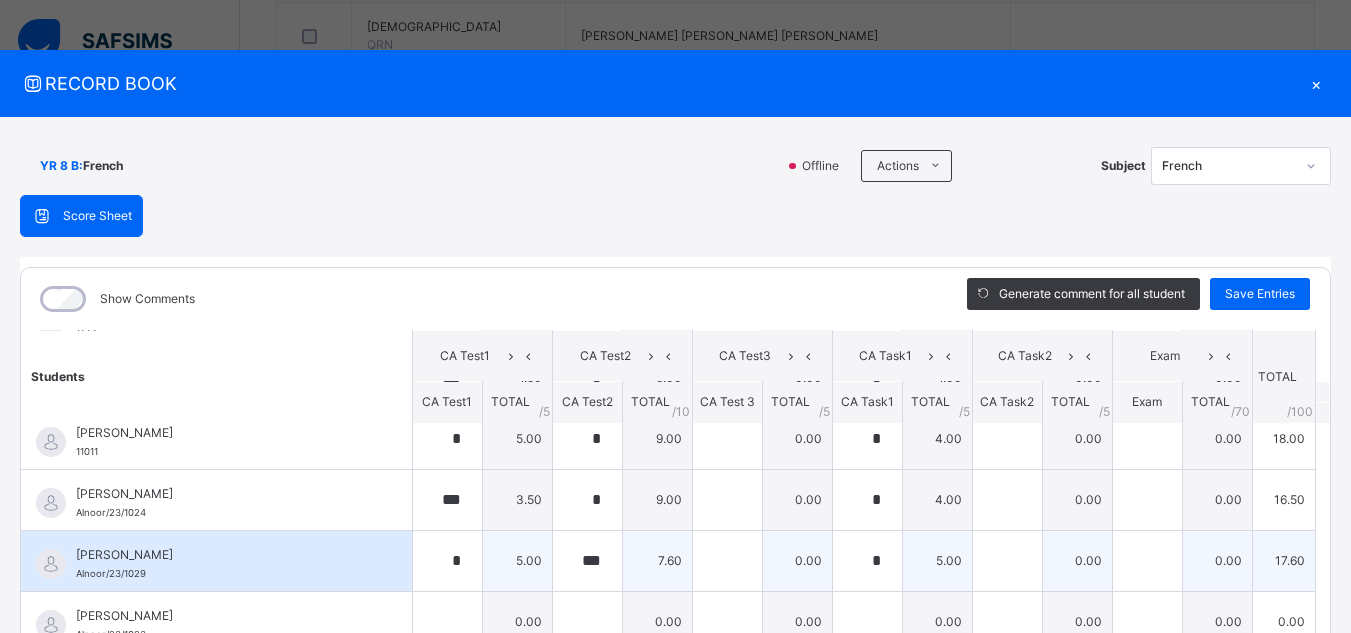 click on "7.60" at bounding box center [657, 560] 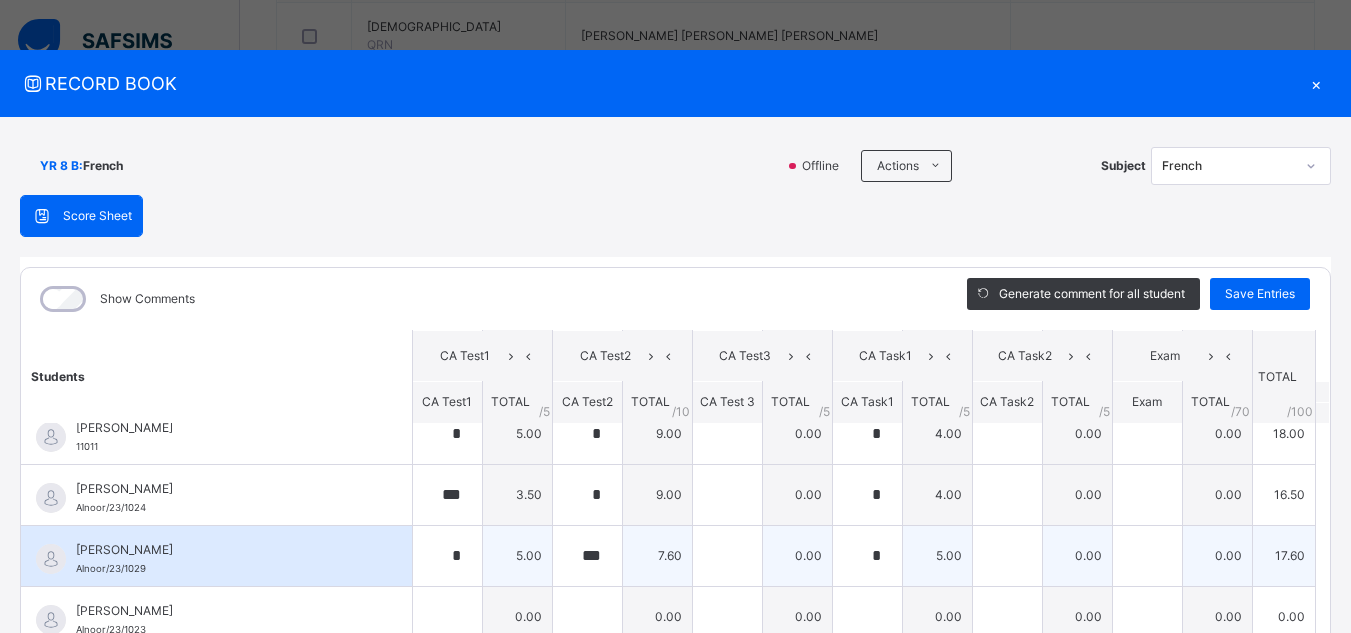 scroll, scrollTop: 326, scrollLeft: 0, axis: vertical 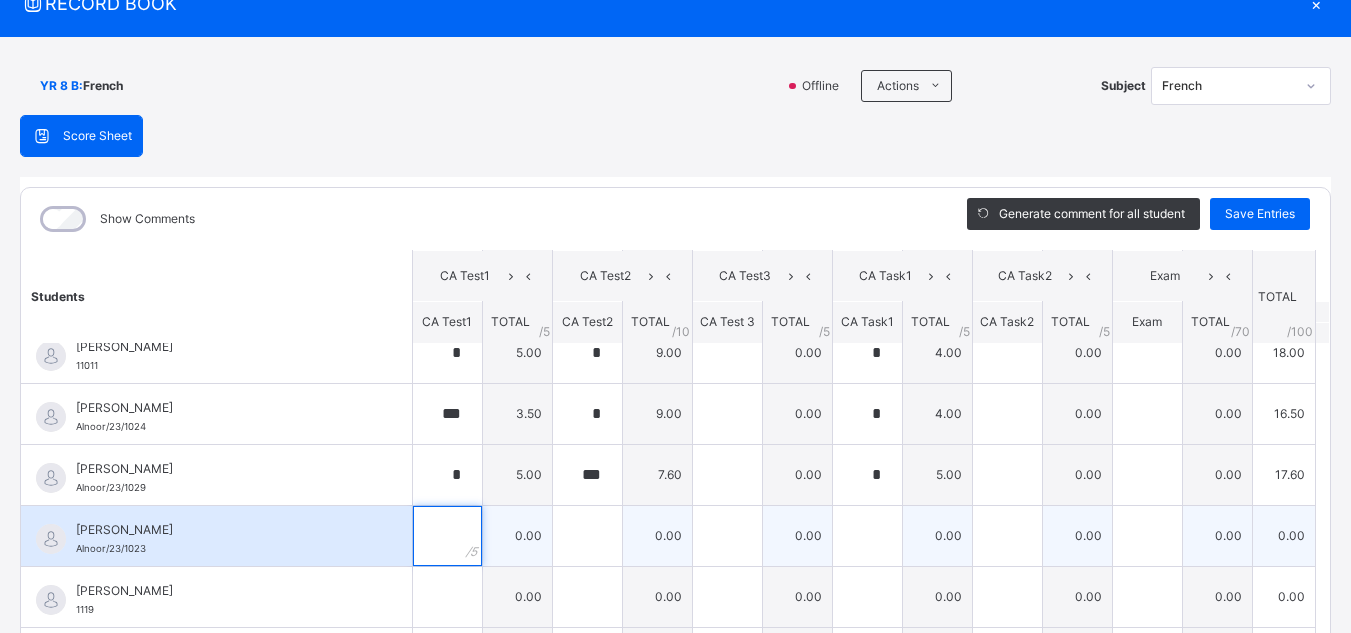 click at bounding box center (447, 536) 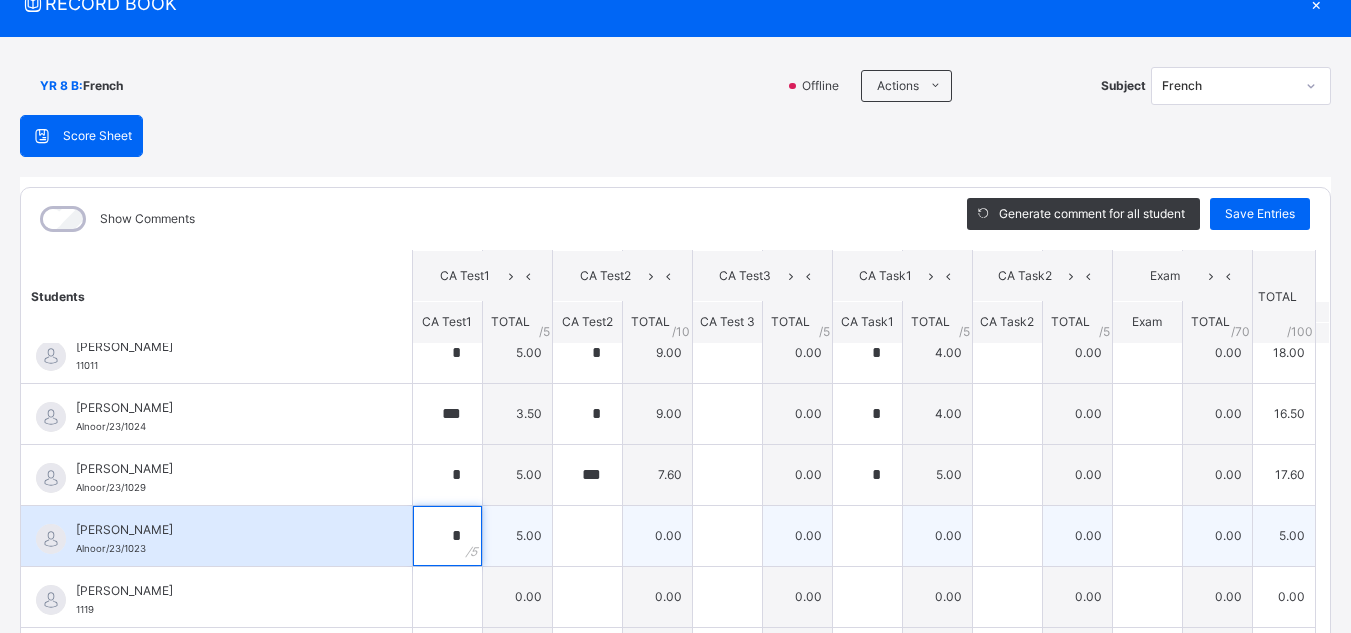 type on "*" 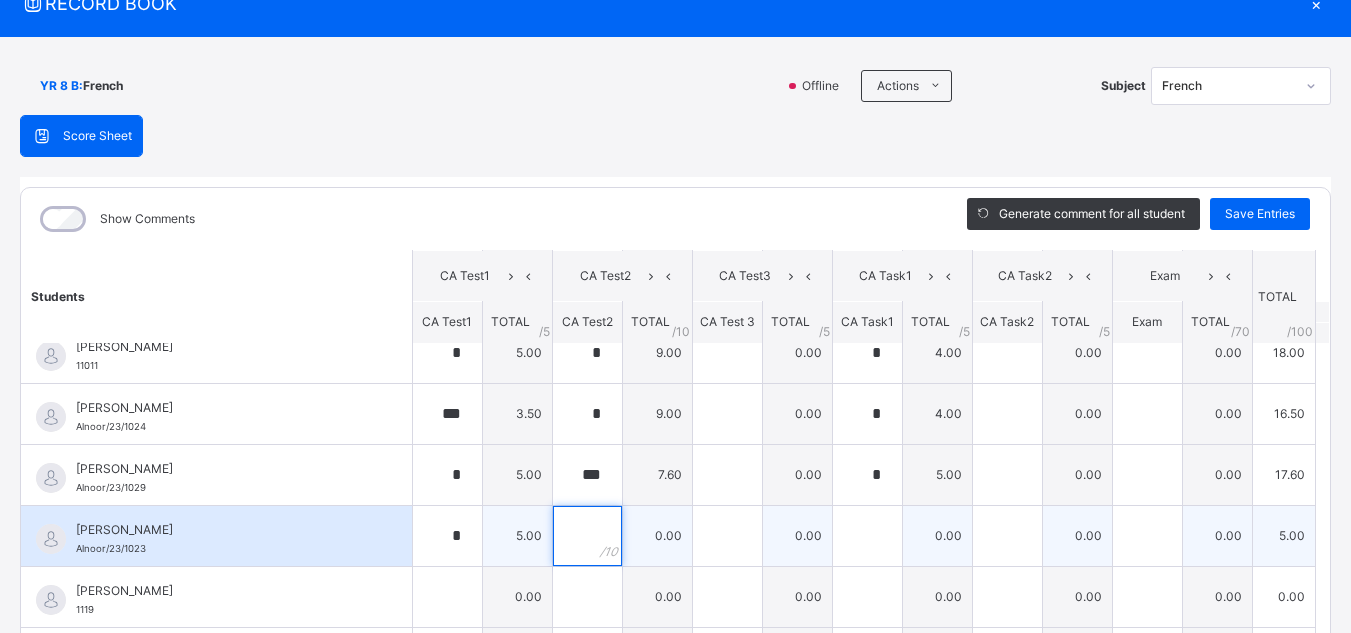 click at bounding box center (587, 536) 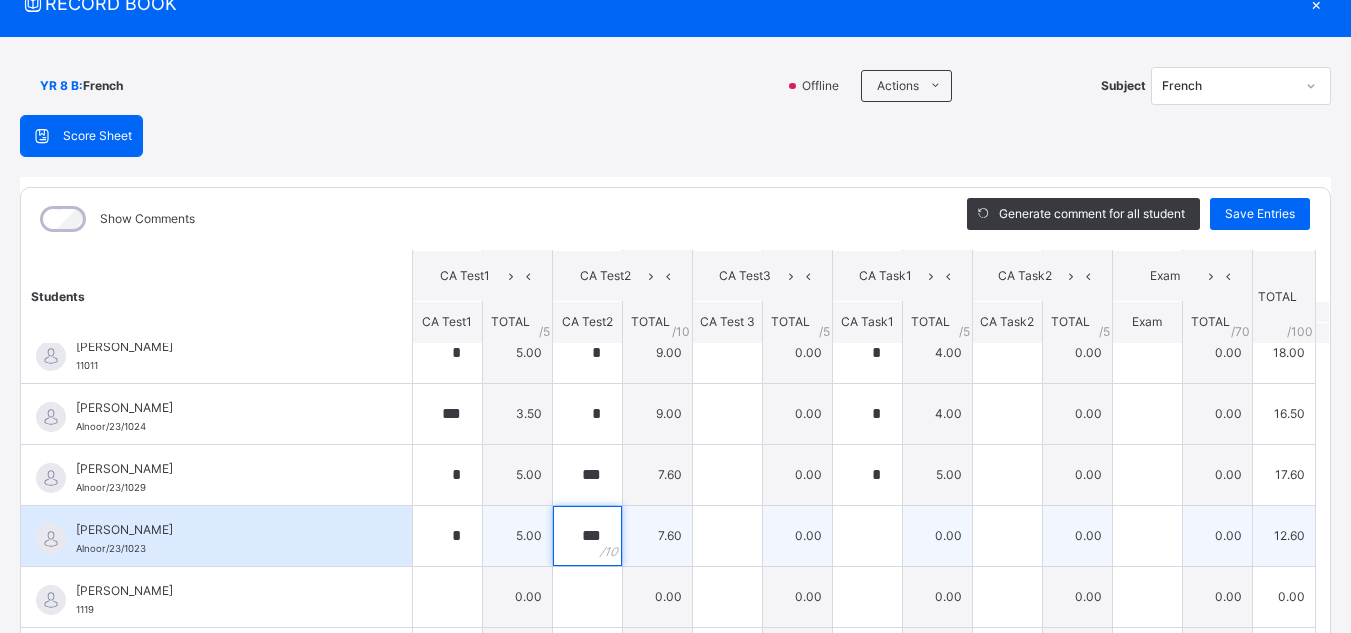 type on "***" 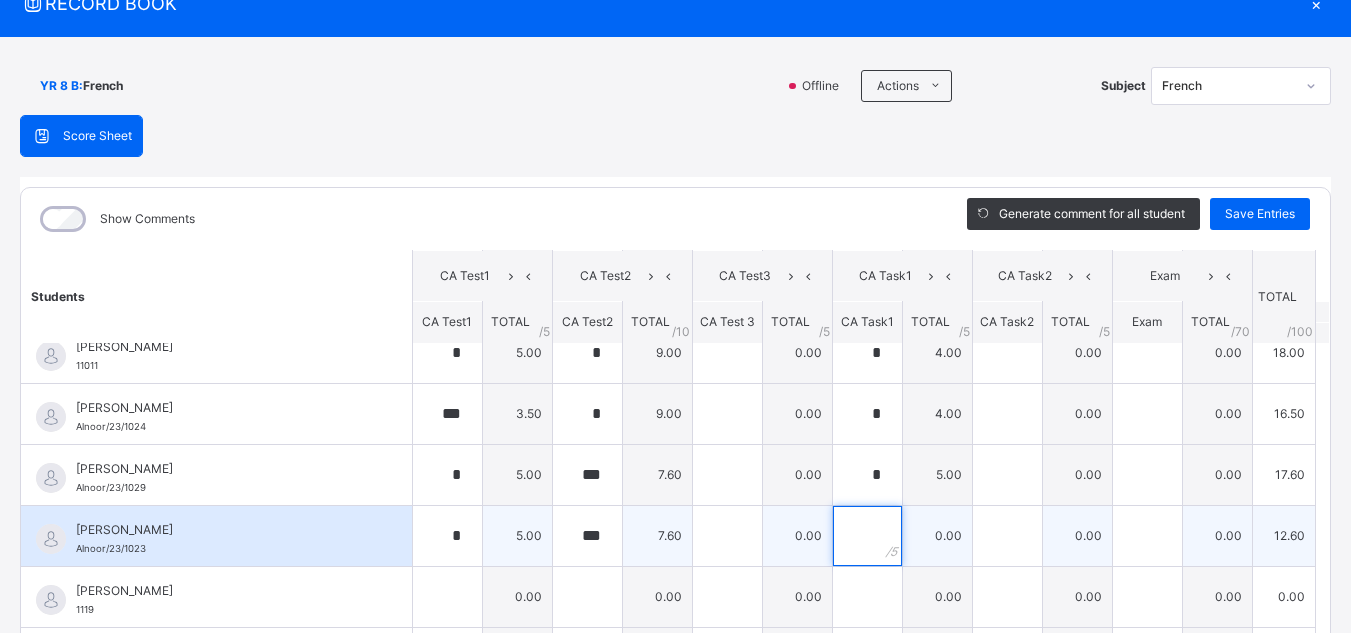 click at bounding box center [867, 536] 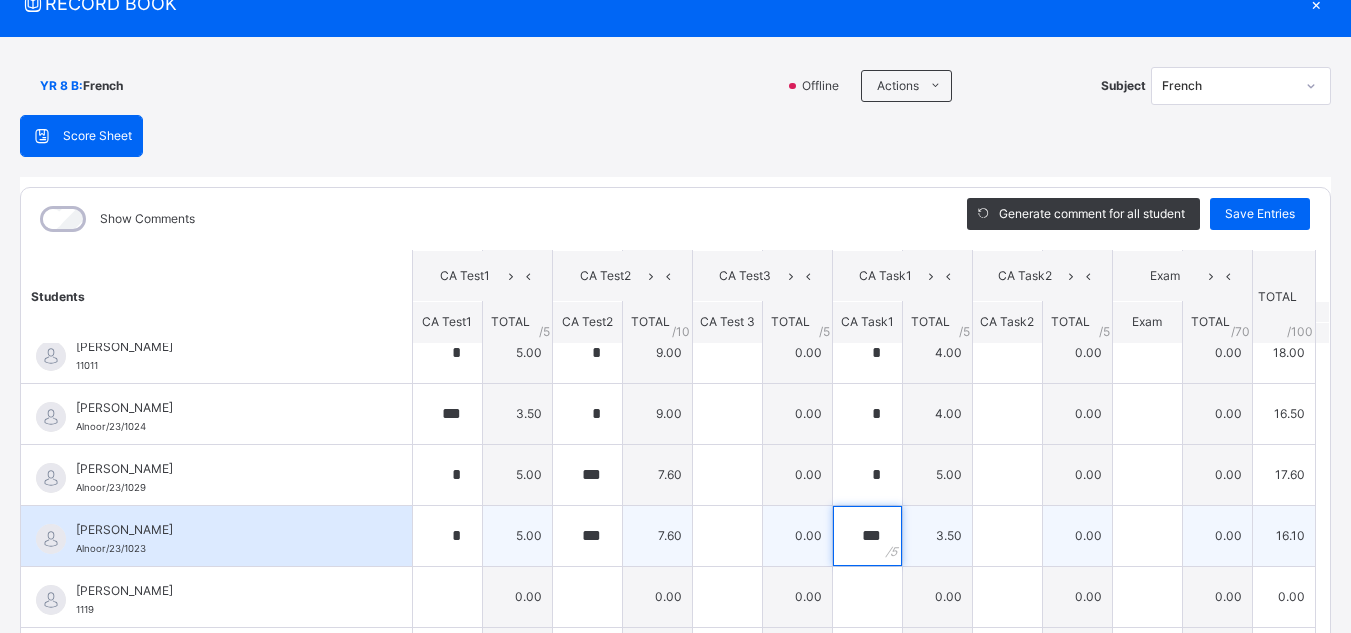 type on "*" 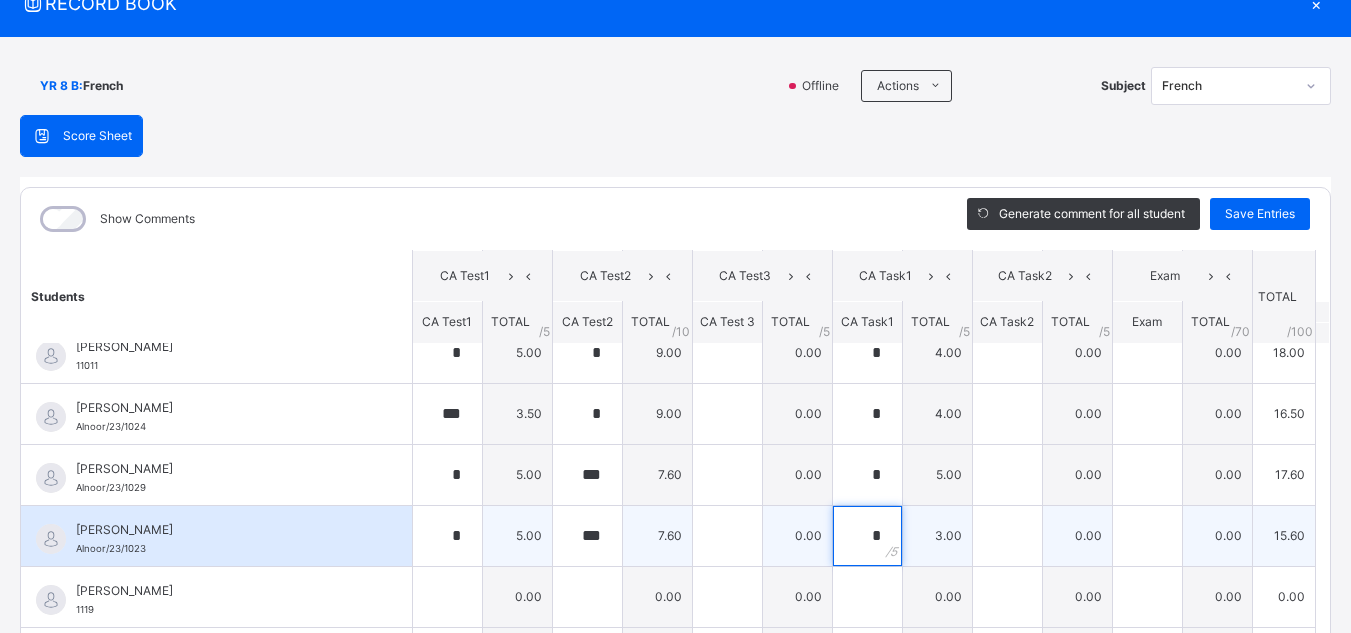 type on "*" 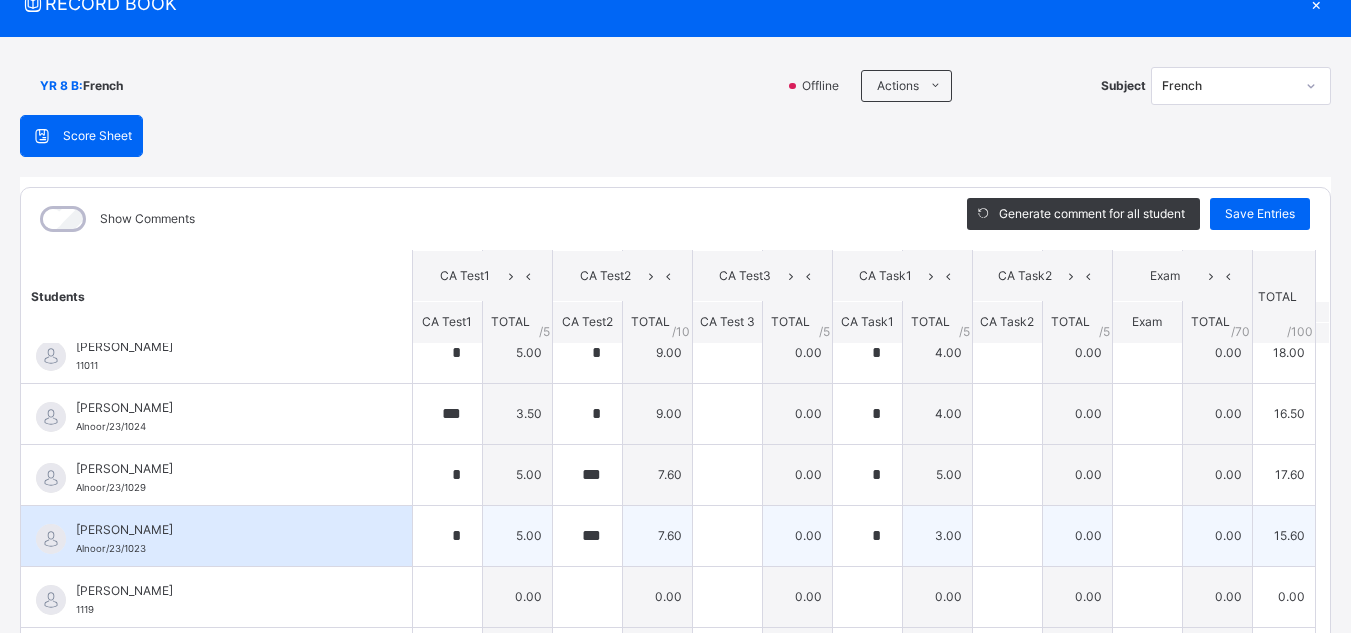 click on "7.60" at bounding box center (657, 535) 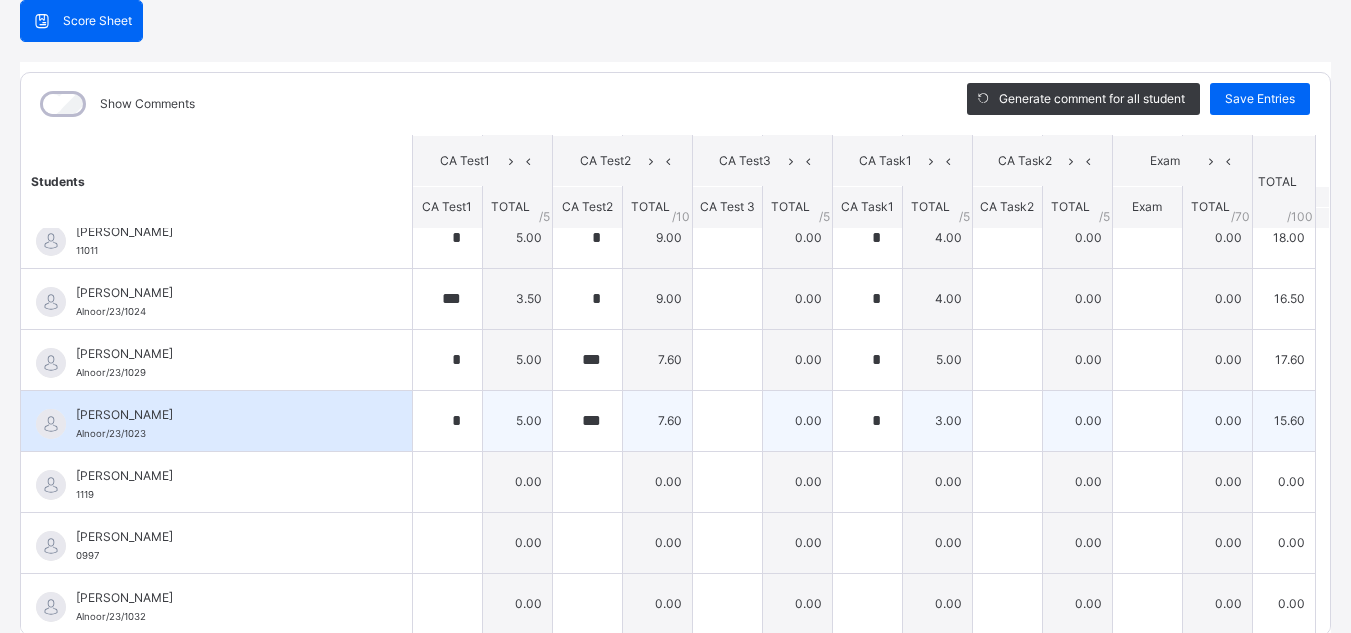 scroll, scrollTop: 240, scrollLeft: 0, axis: vertical 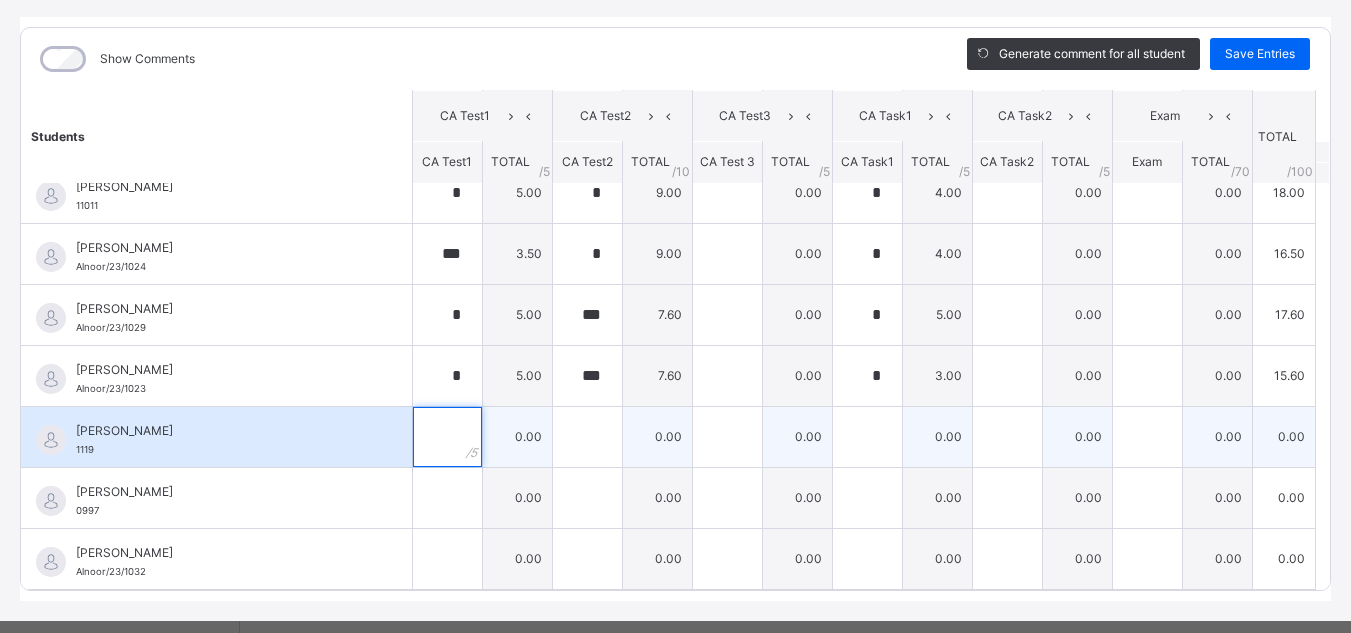 click at bounding box center (447, 437) 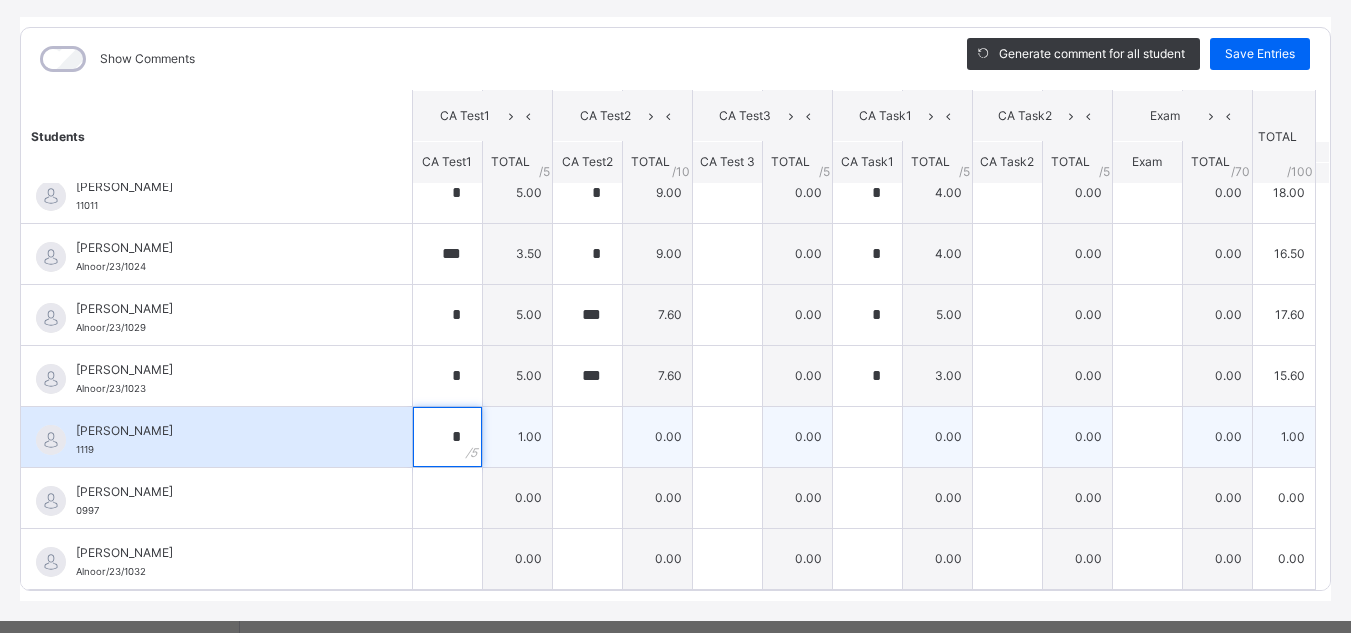 type on "*" 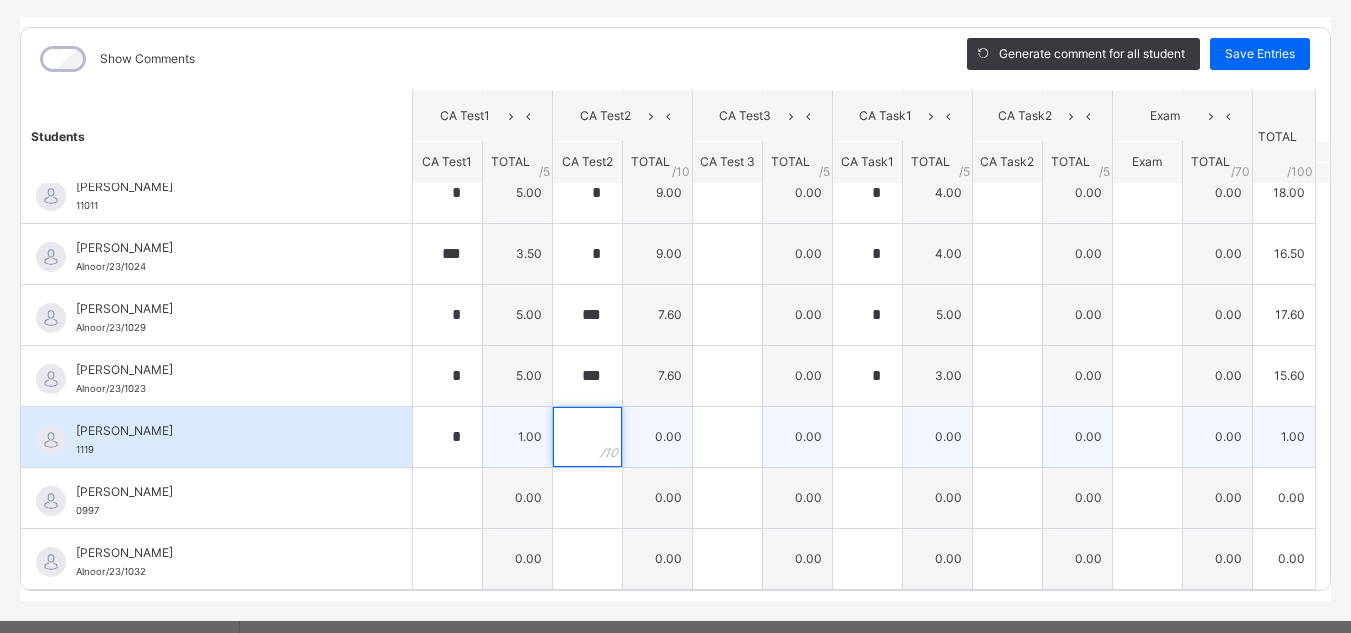 click at bounding box center (587, 437) 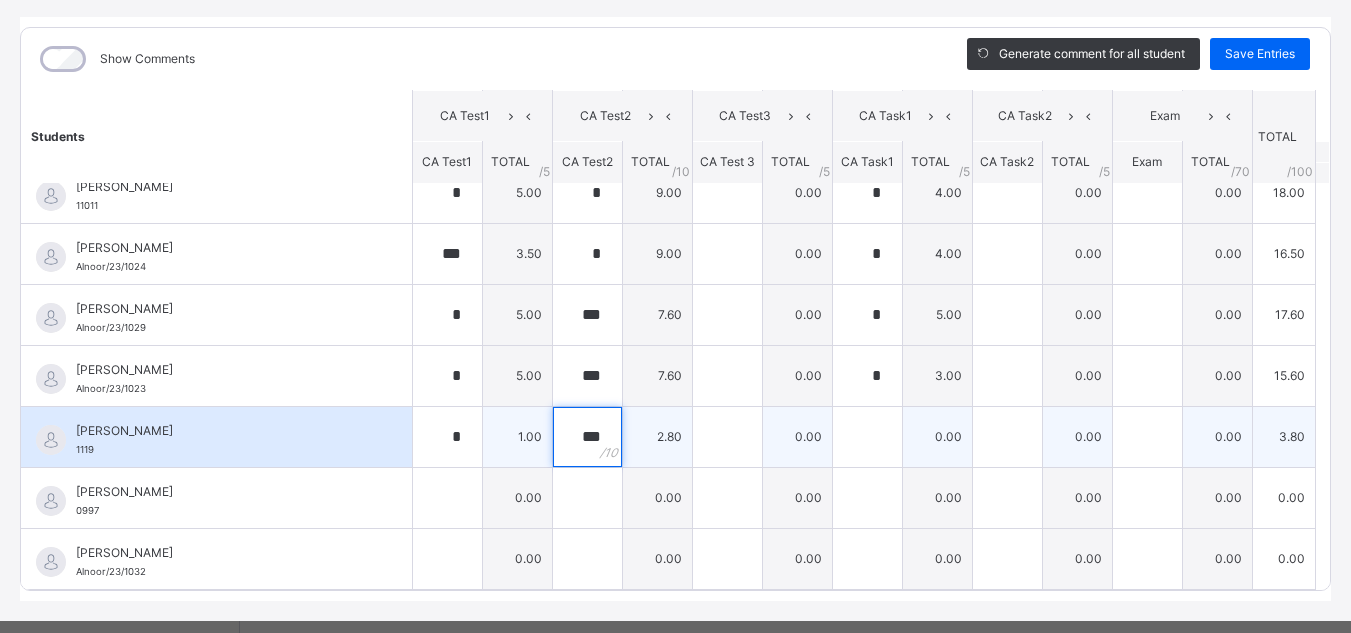 type on "***" 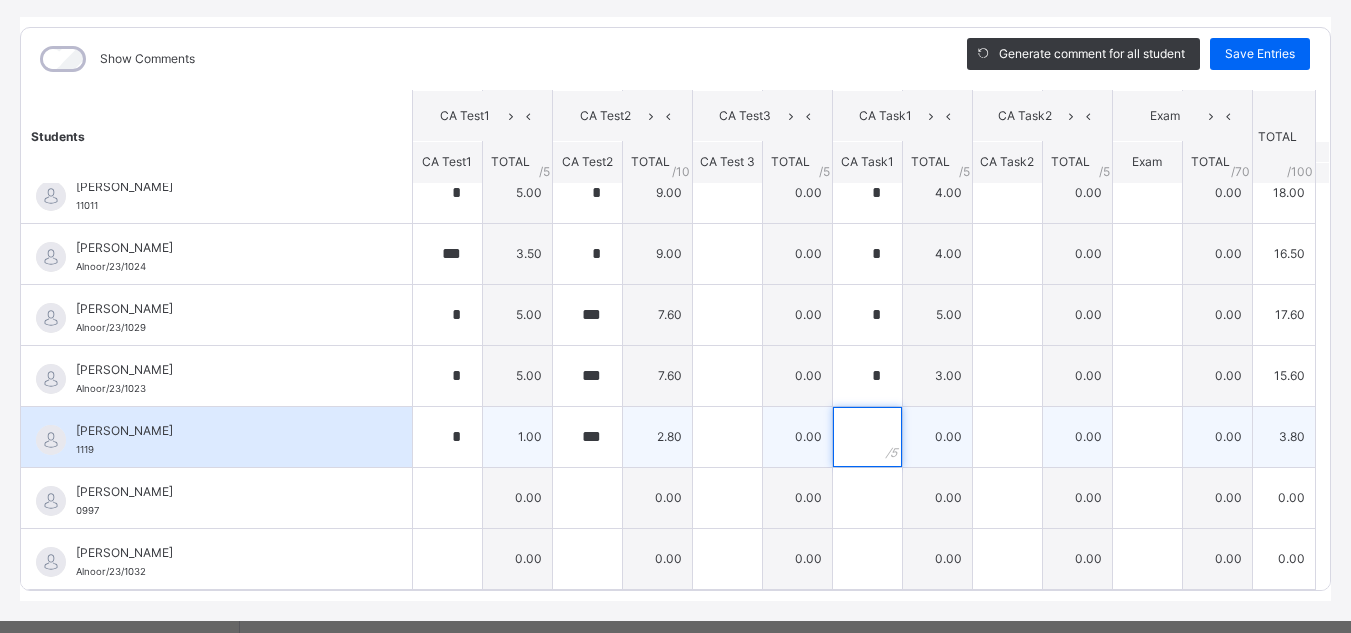 click at bounding box center (867, 437) 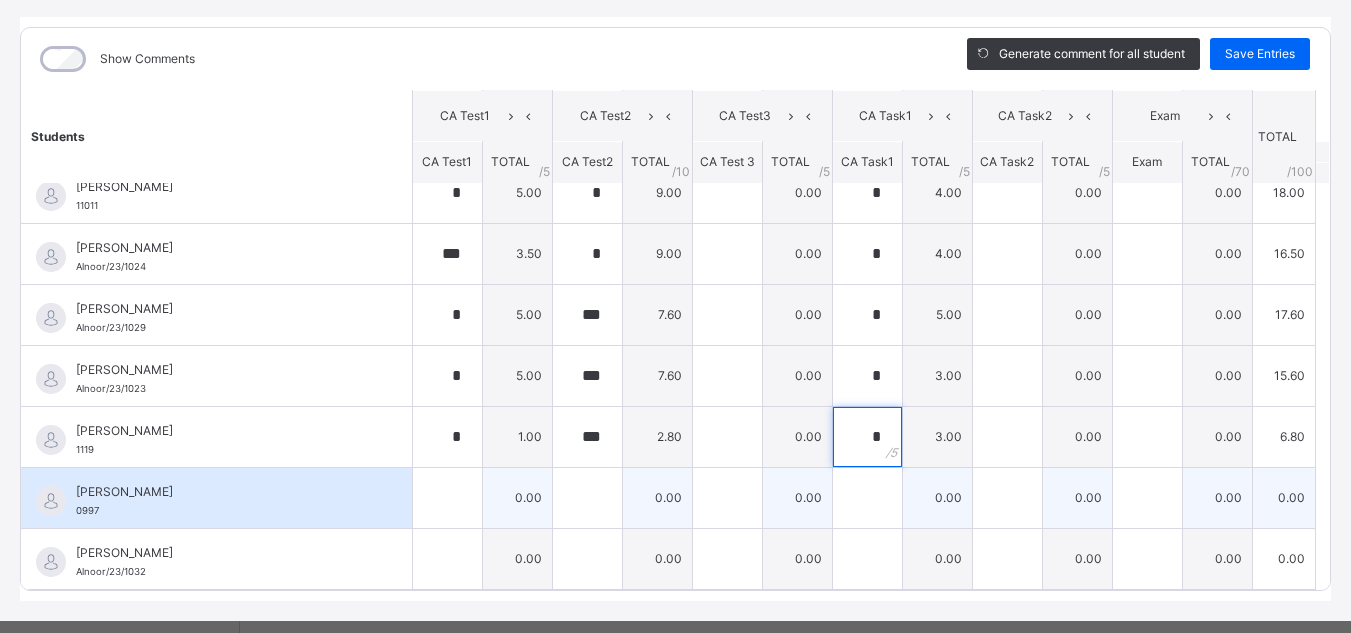 type on "*" 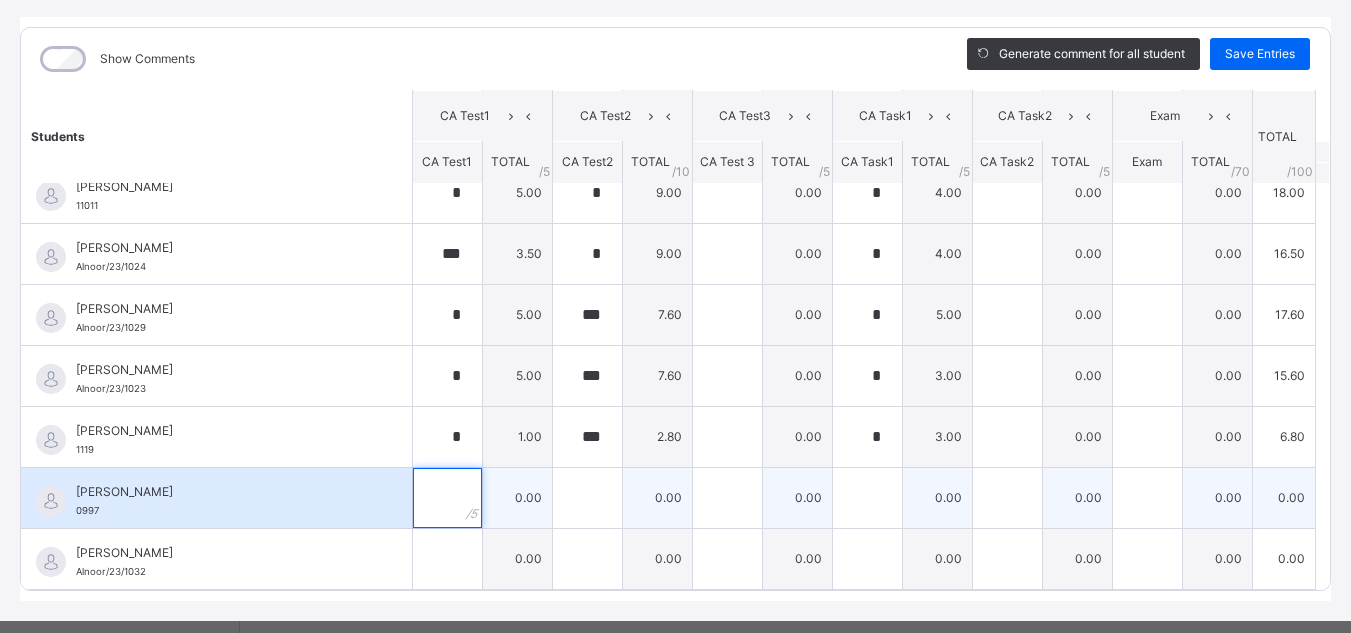 click at bounding box center (447, 498) 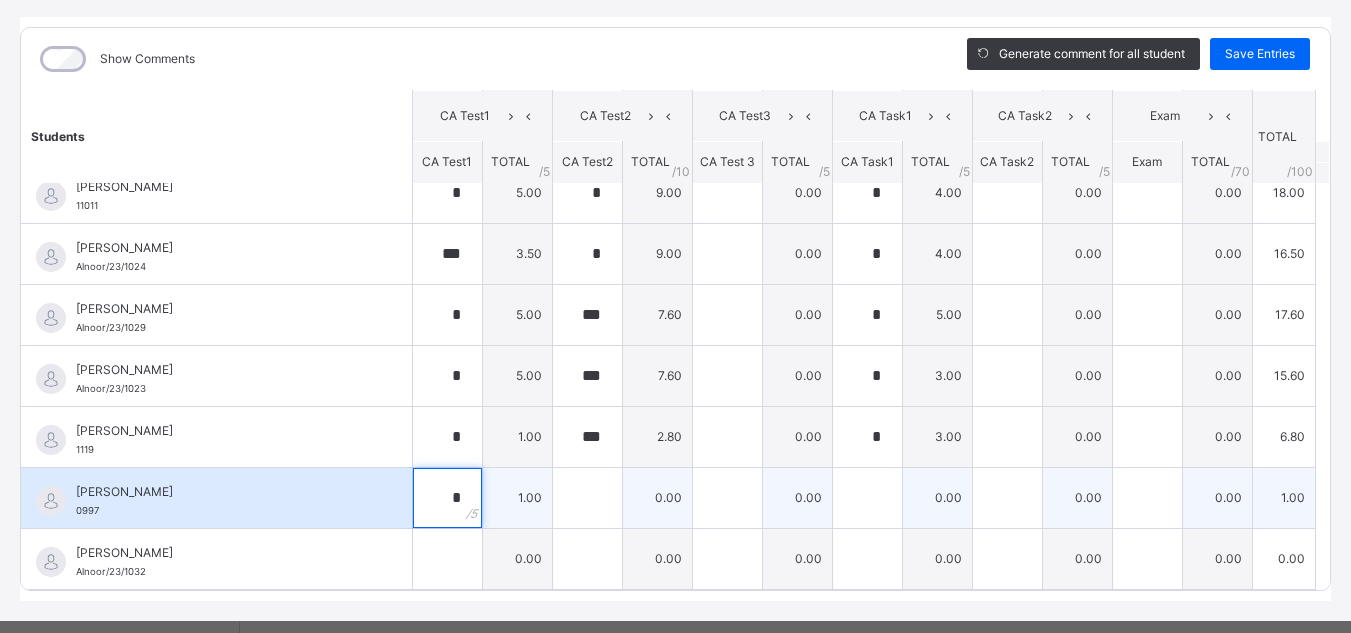 type on "*" 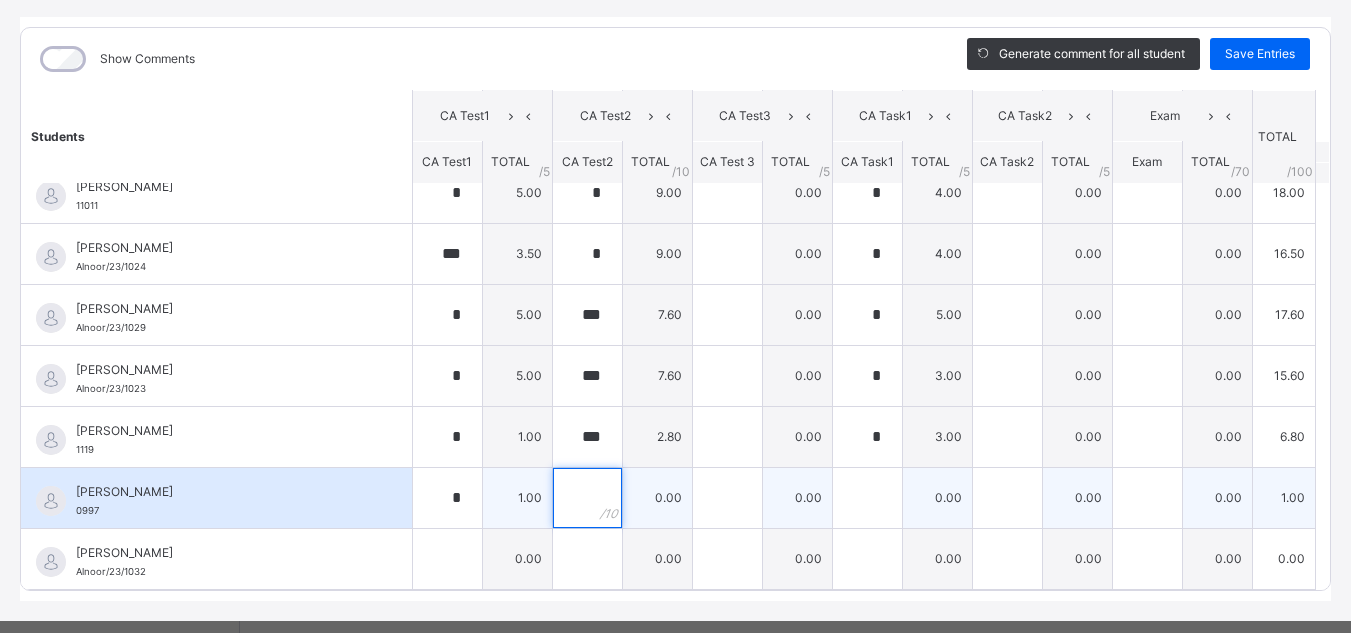 click at bounding box center [587, 498] 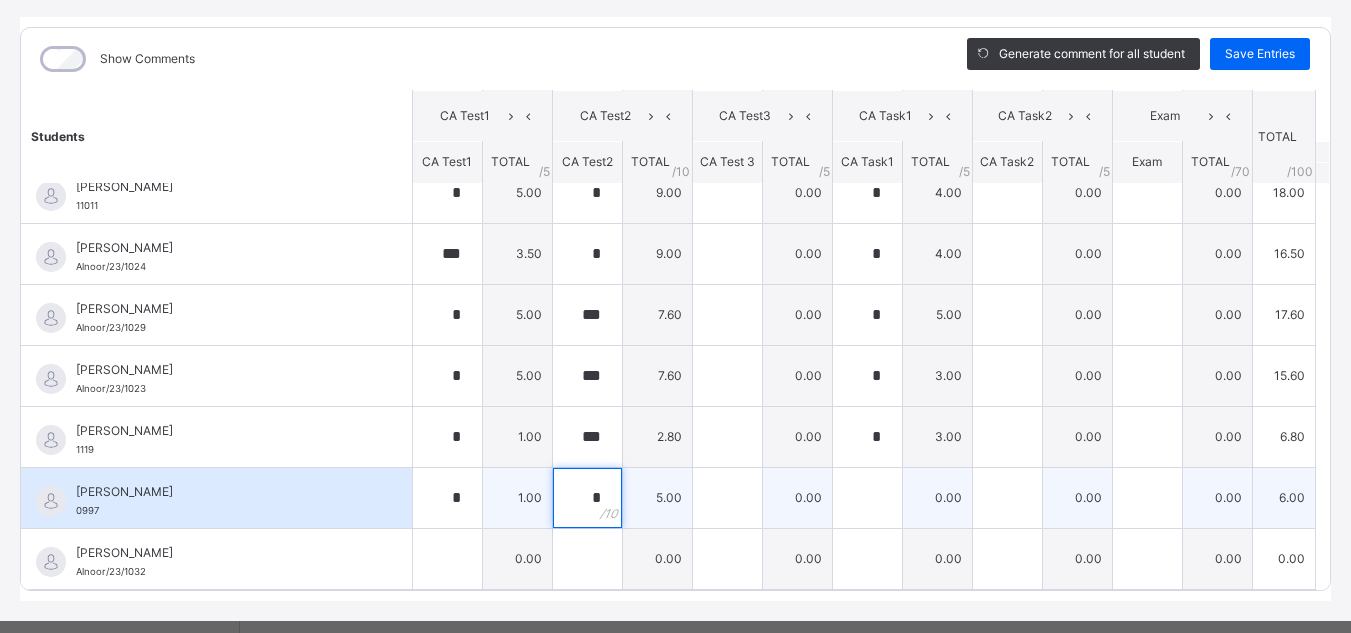 type on "*" 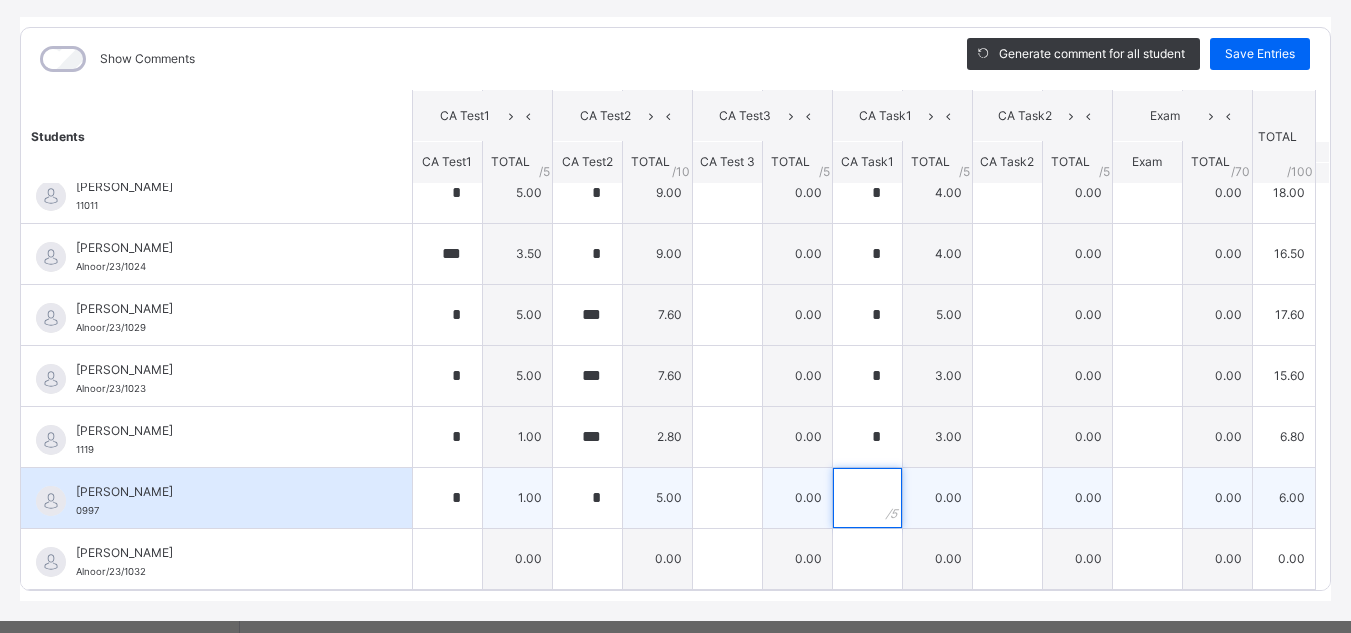 click at bounding box center (867, 498) 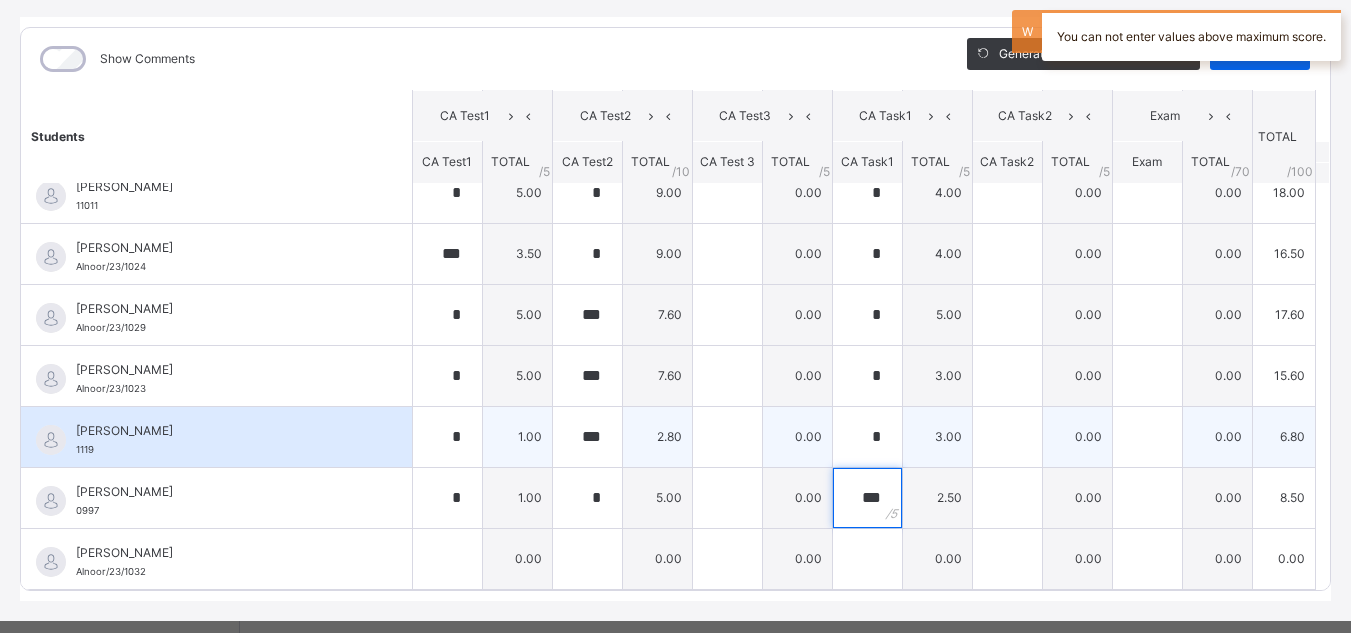 type on "*" 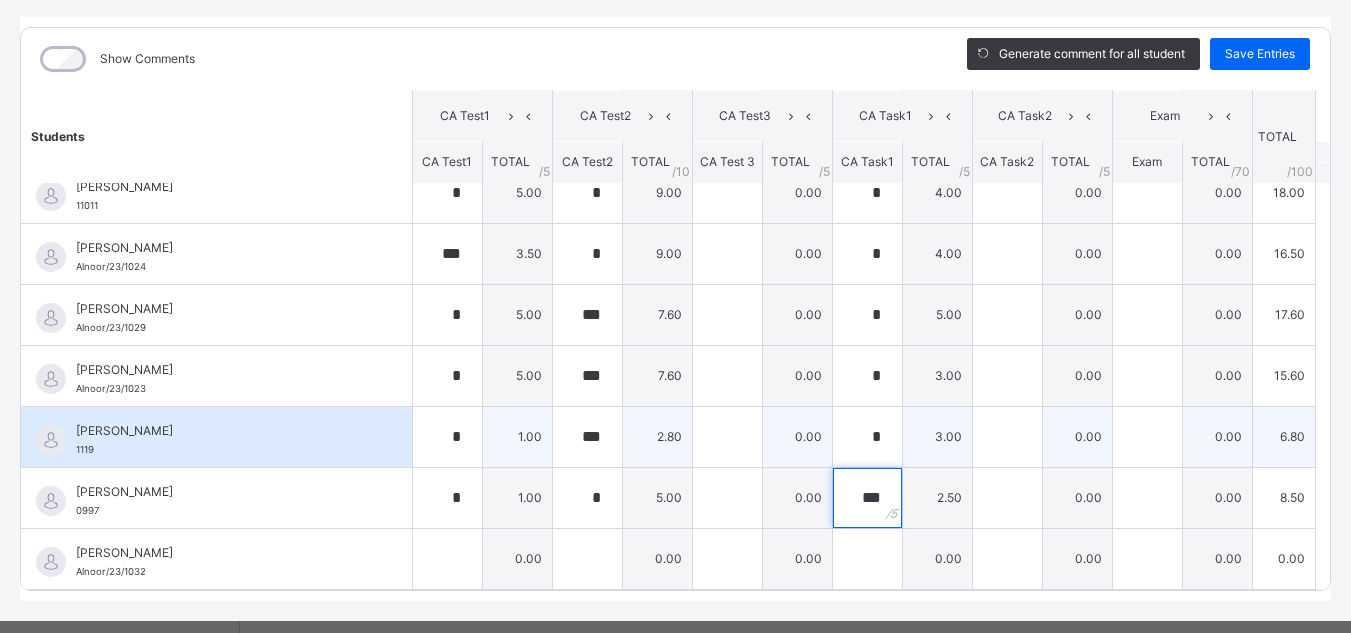 type on "*" 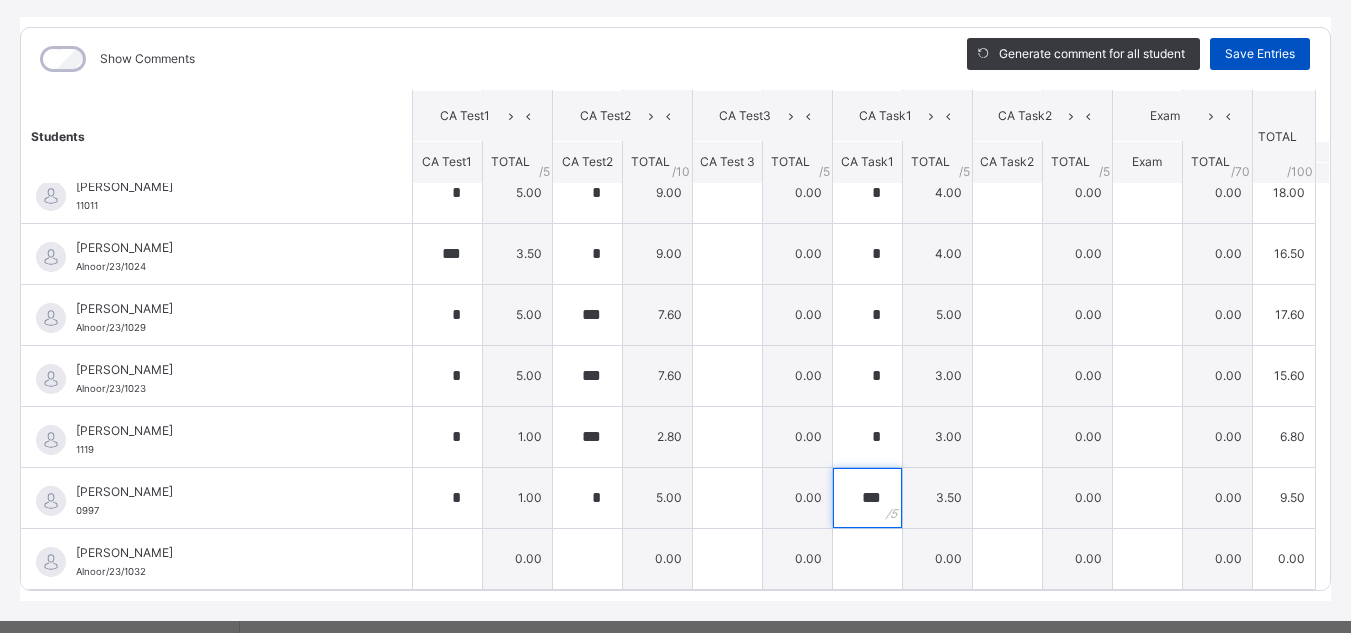 type on "***" 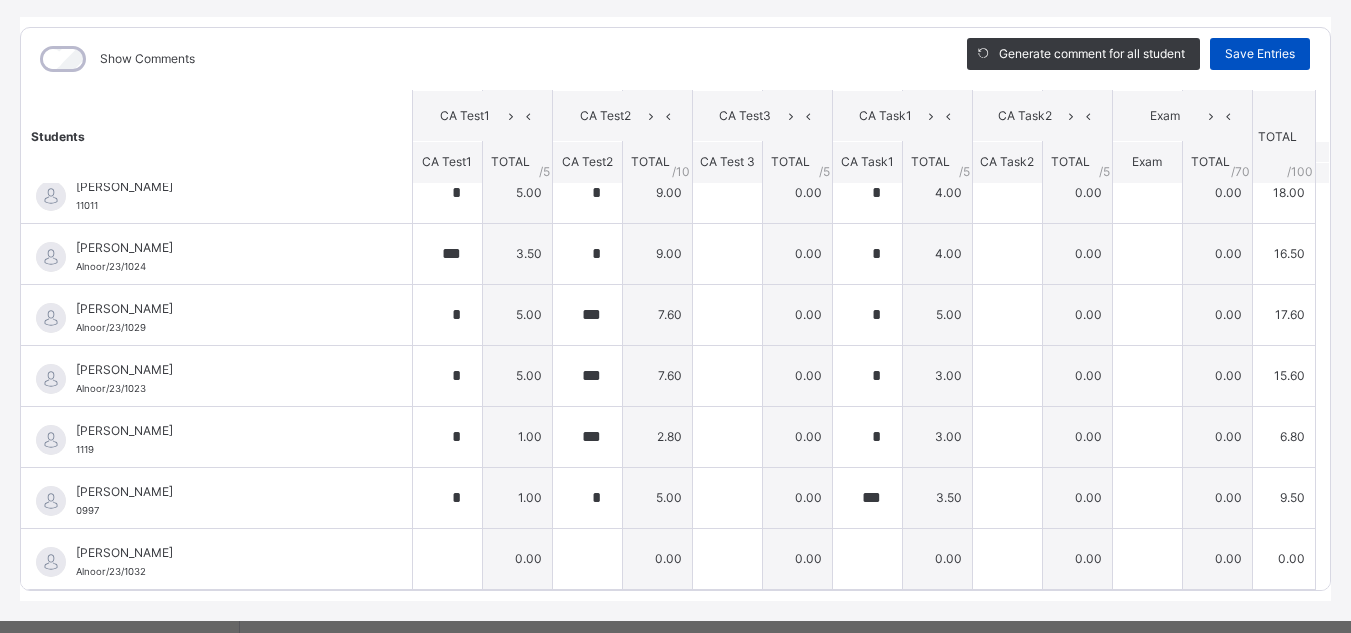 click on "Save Entries" at bounding box center [1260, 54] 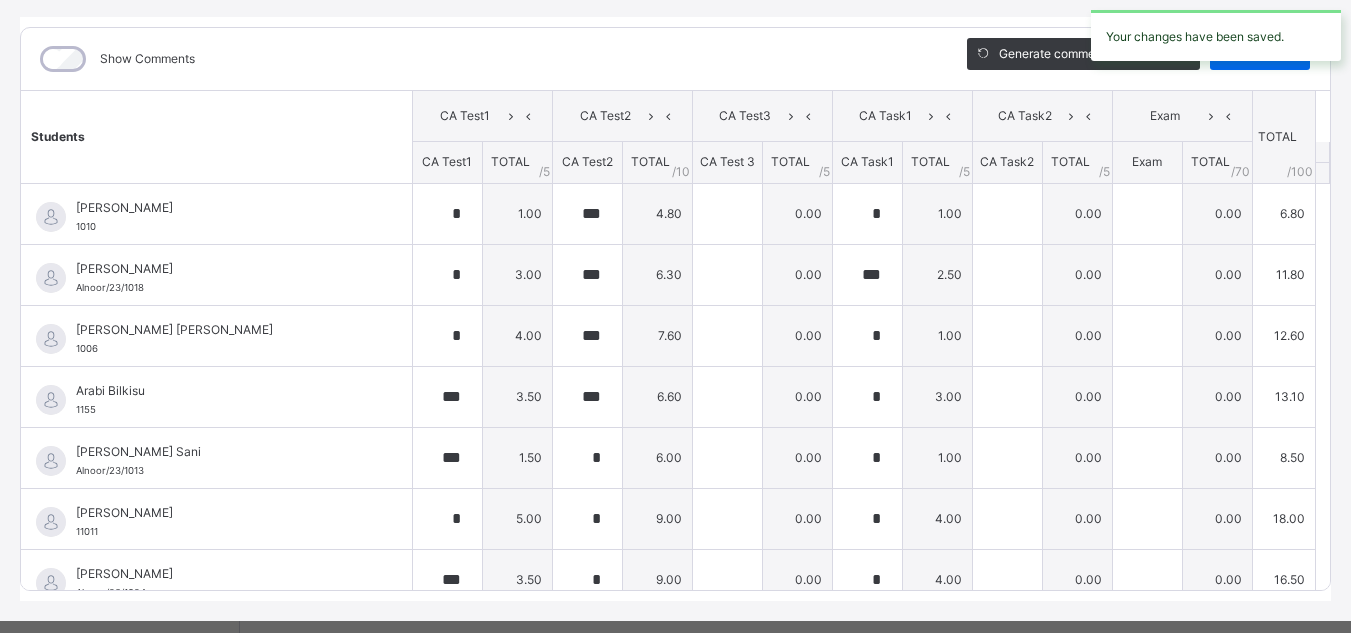 scroll, scrollTop: 0, scrollLeft: 0, axis: both 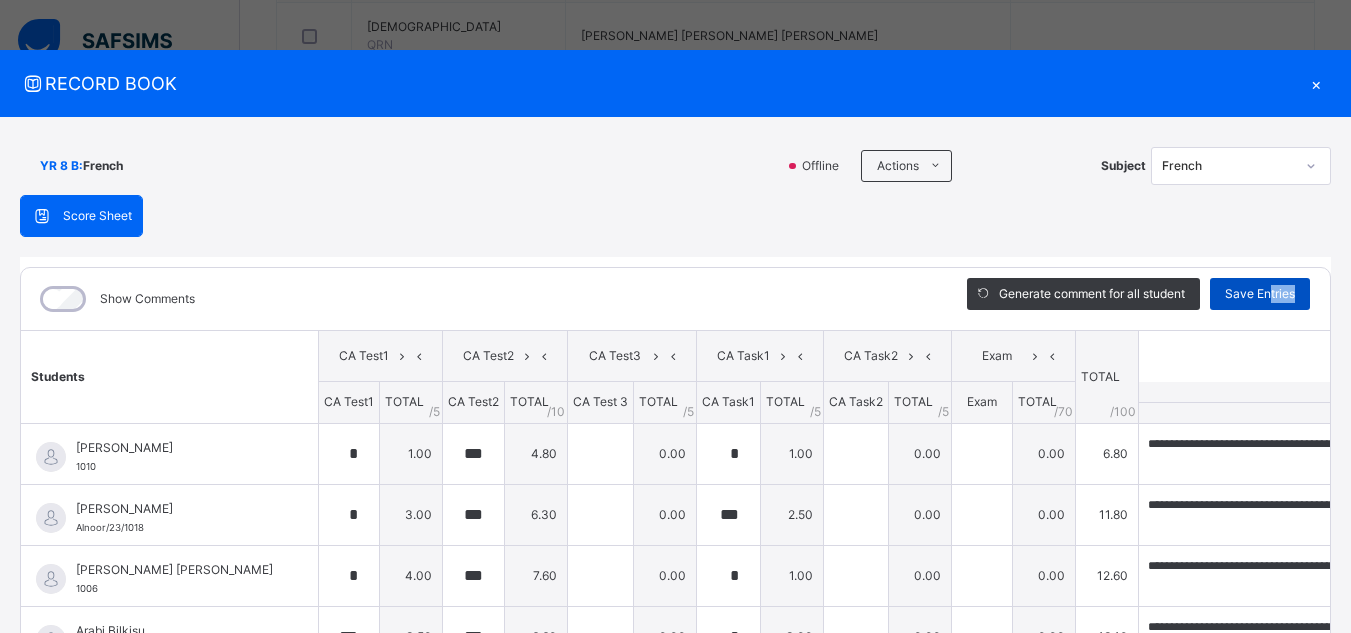 click on "Generate comment for all student   Save Entries" at bounding box center [1138, 299] 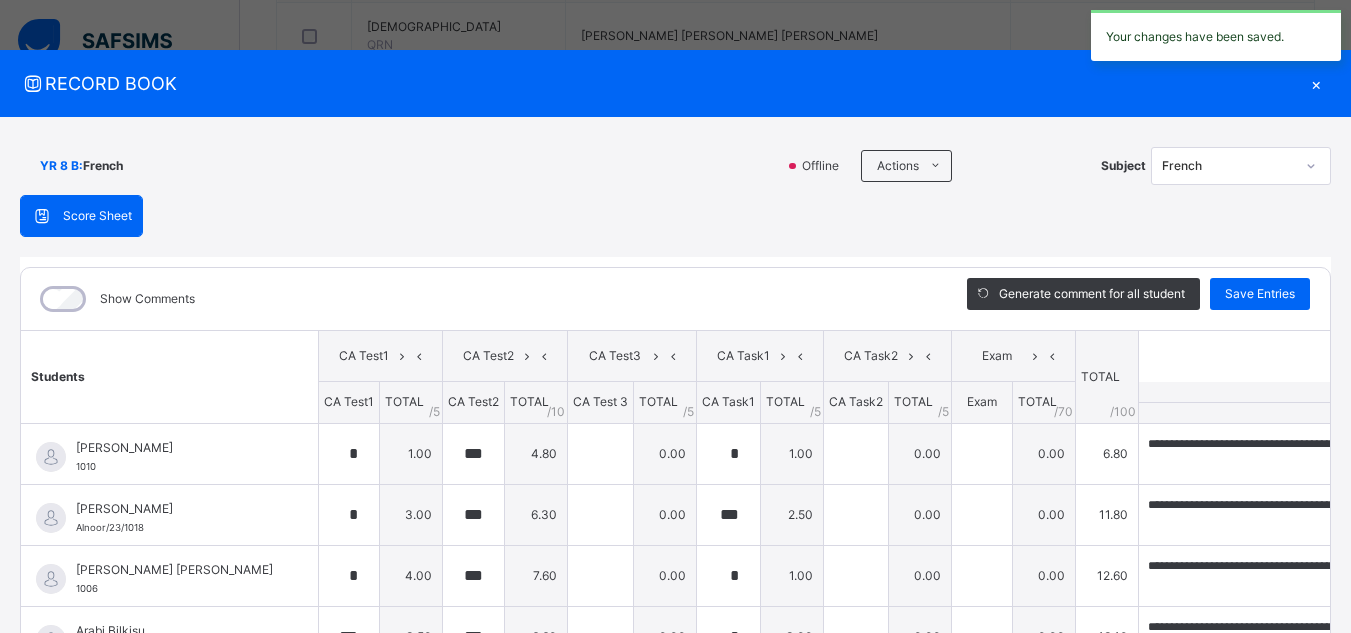 type on "*" 